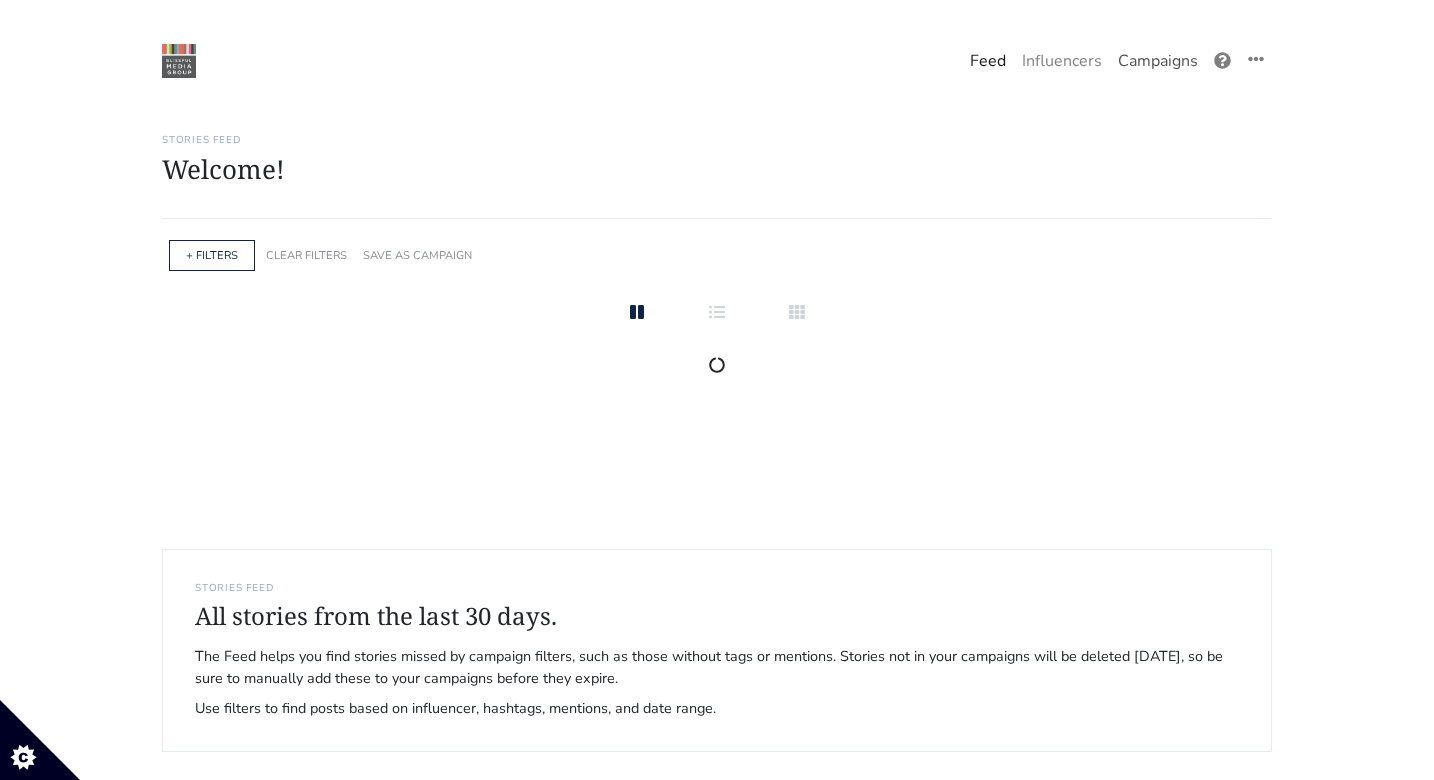 scroll, scrollTop: 0, scrollLeft: 0, axis: both 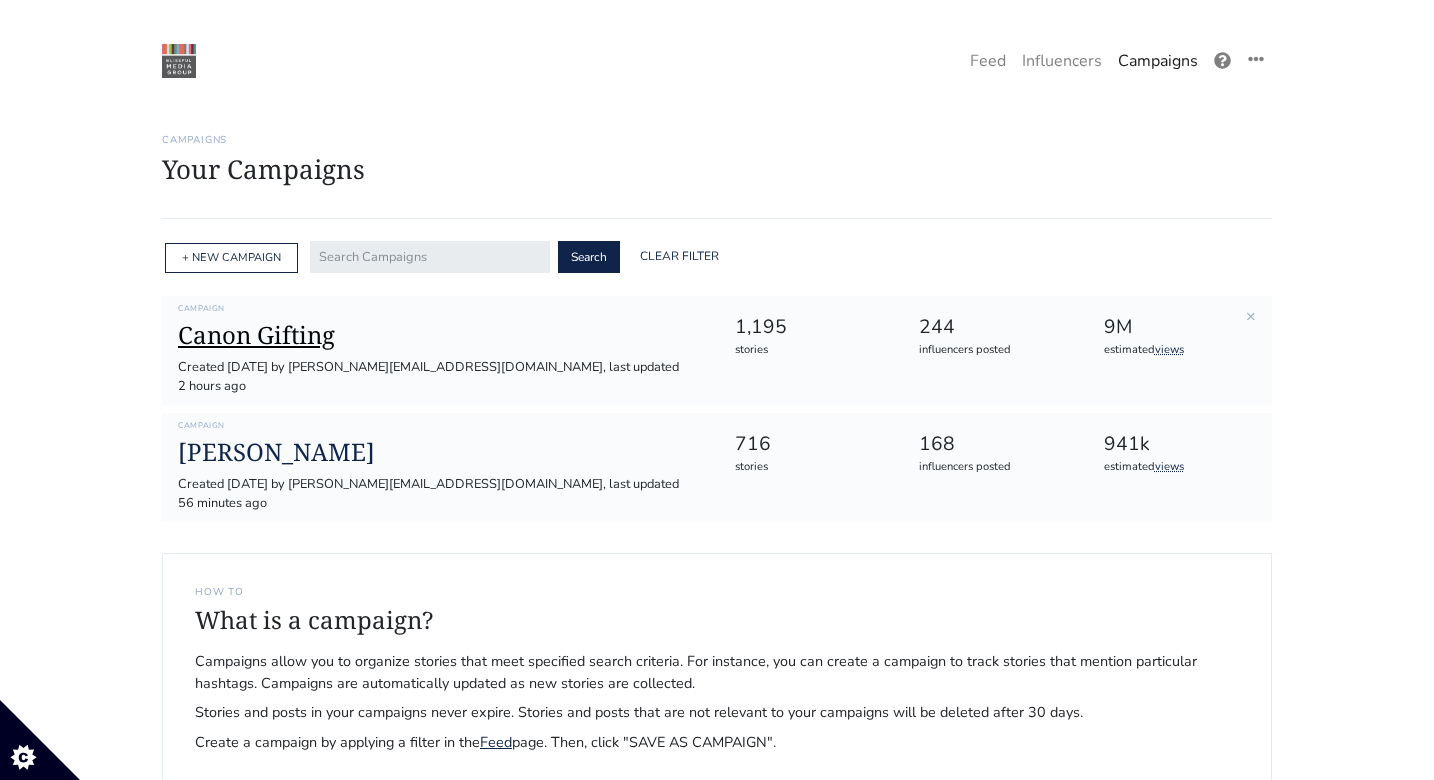 click on "Canon Gifting" at bounding box center [440, 335] 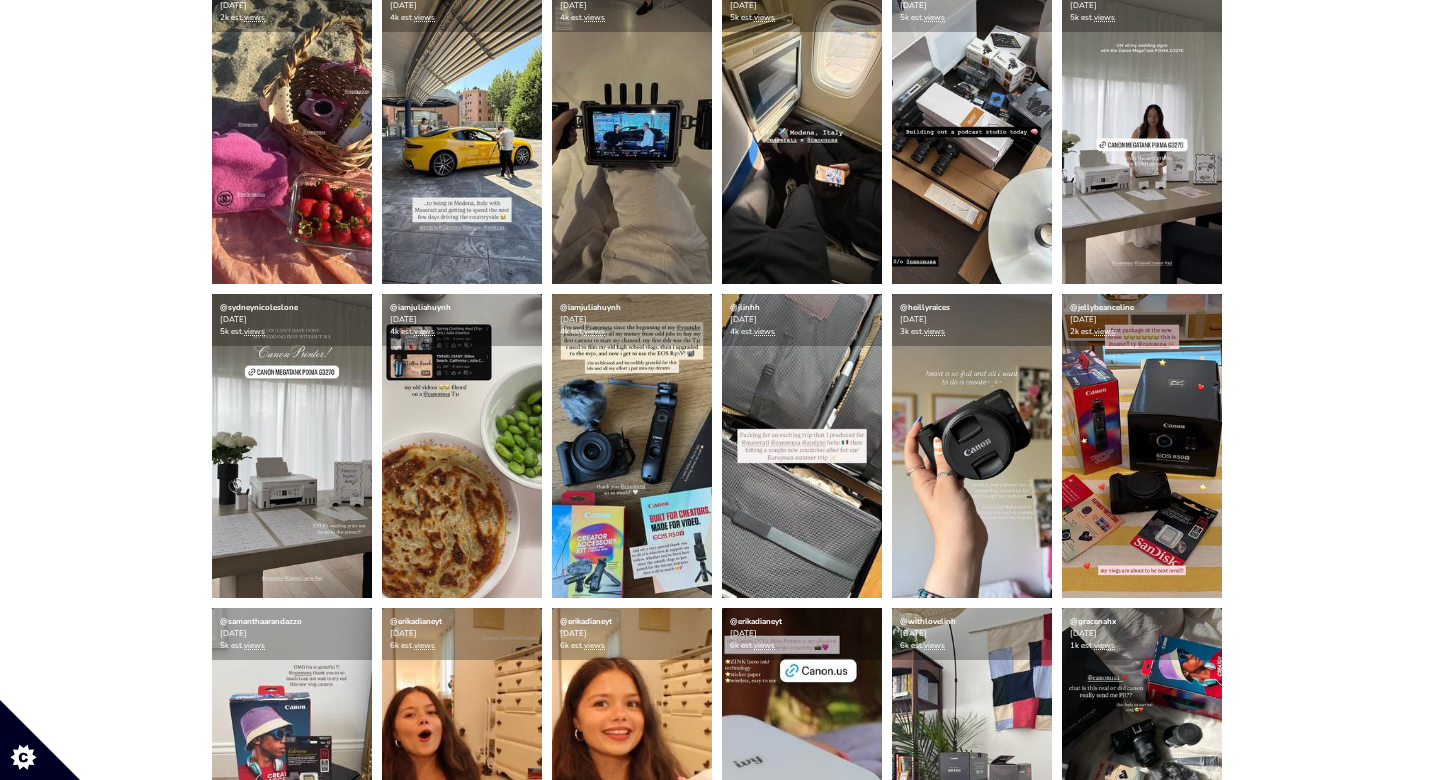 scroll, scrollTop: 0, scrollLeft: 0, axis: both 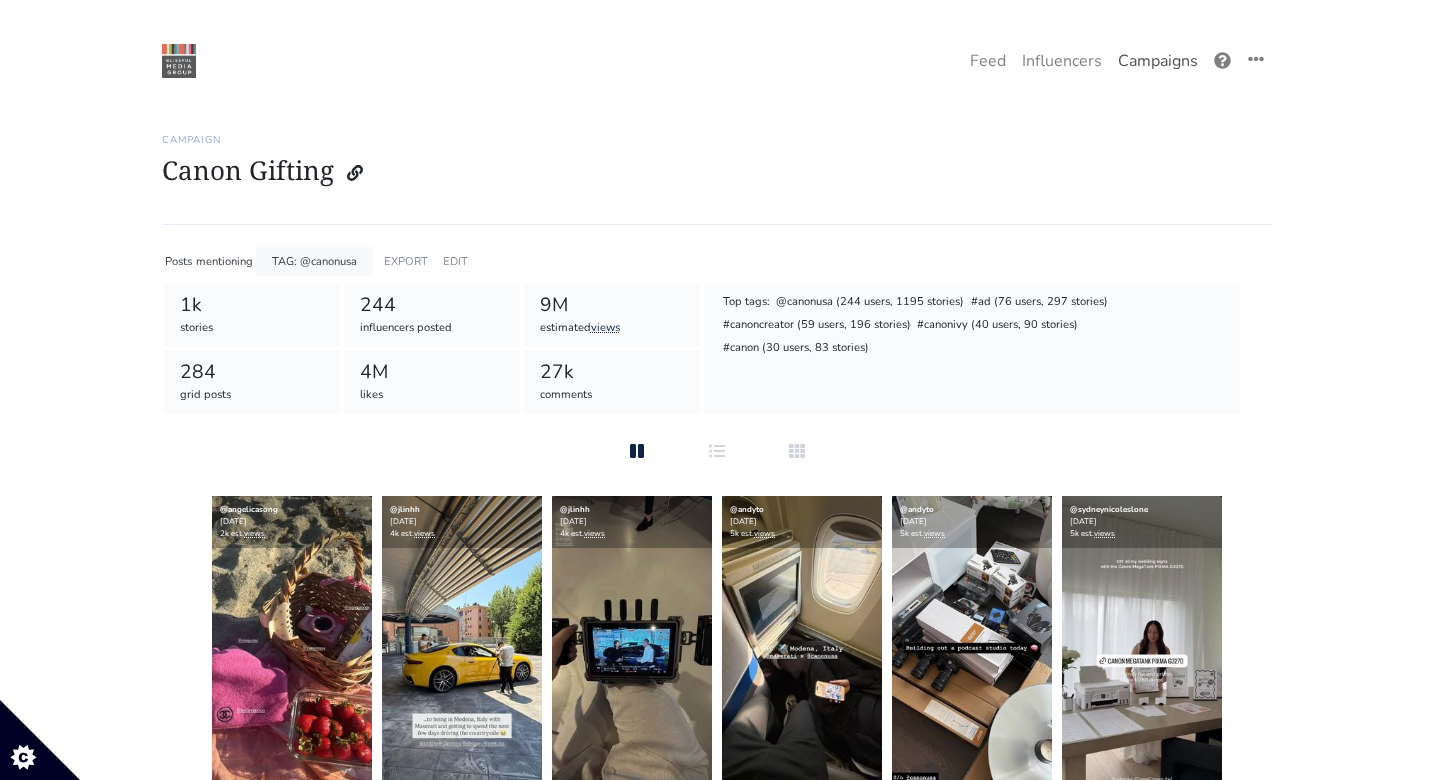 click on "Campaigns" at bounding box center (1158, 61) 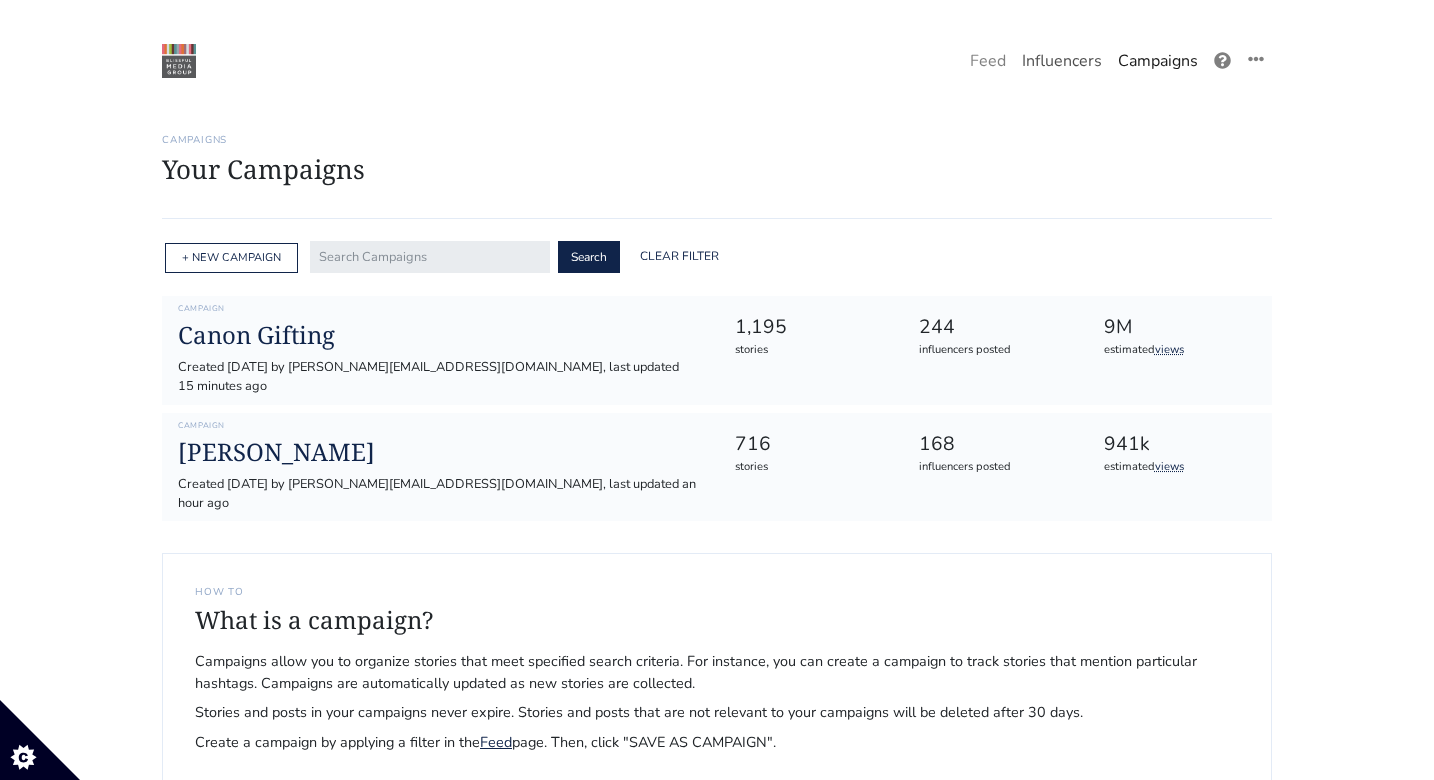 click on "Influencers" at bounding box center (1062, 61) 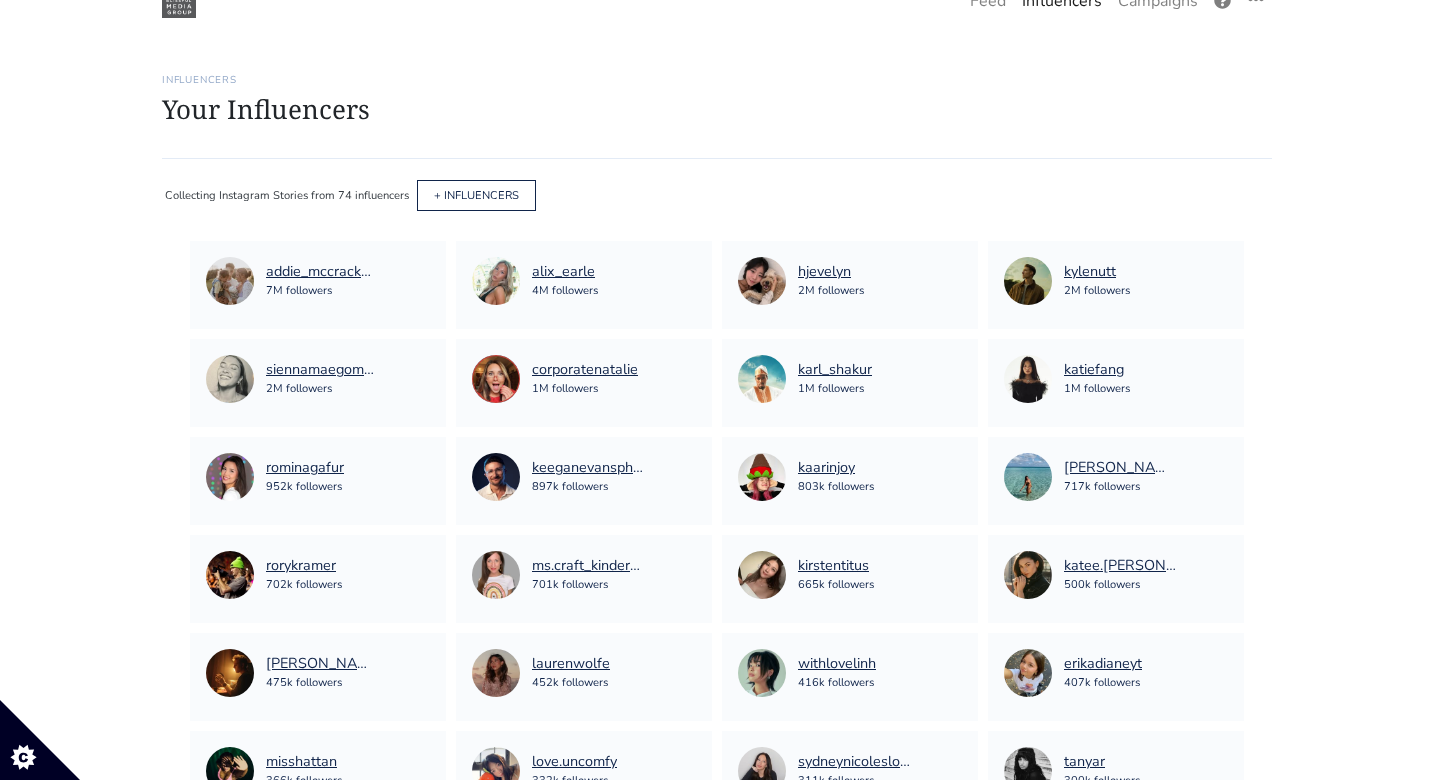 scroll, scrollTop: 0, scrollLeft: 0, axis: both 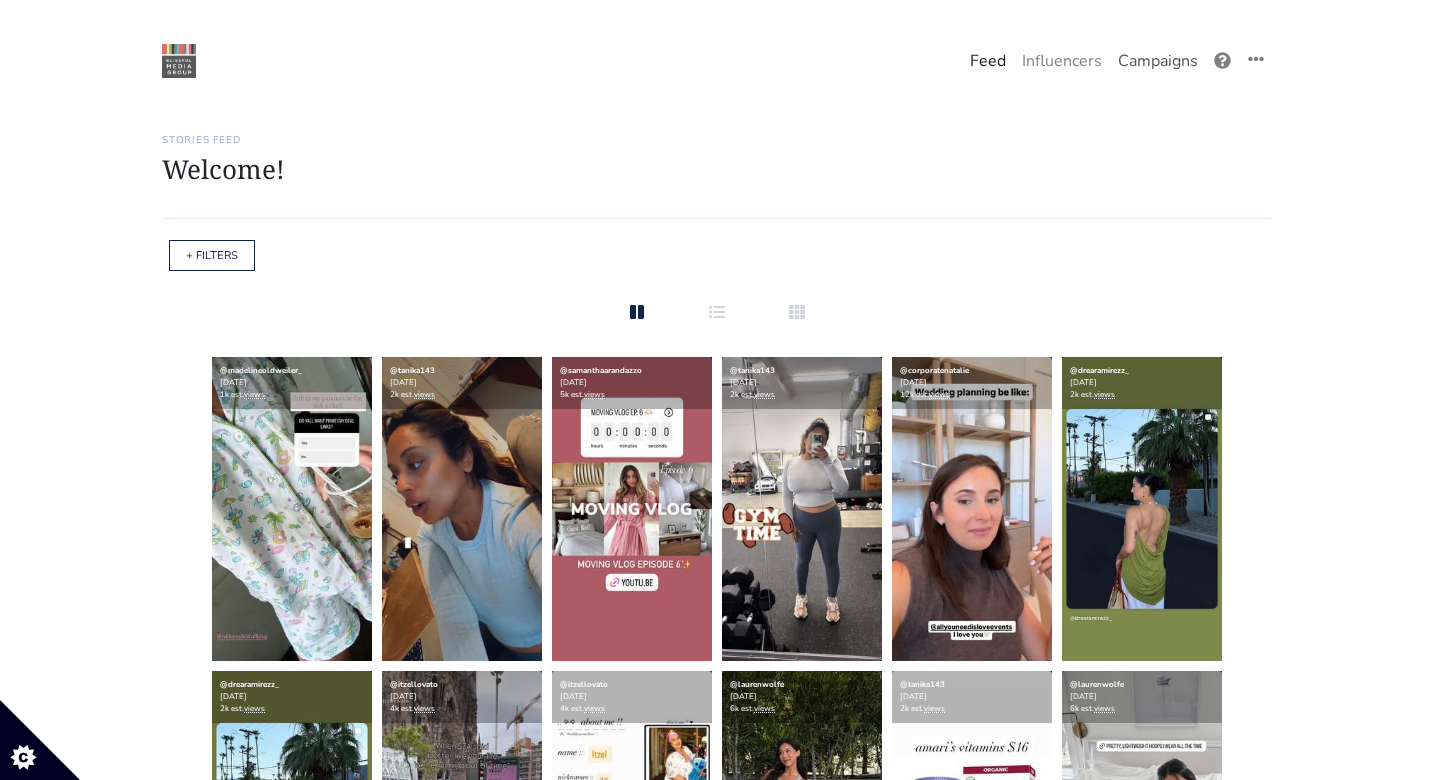 click on "Campaigns" at bounding box center [1158, 61] 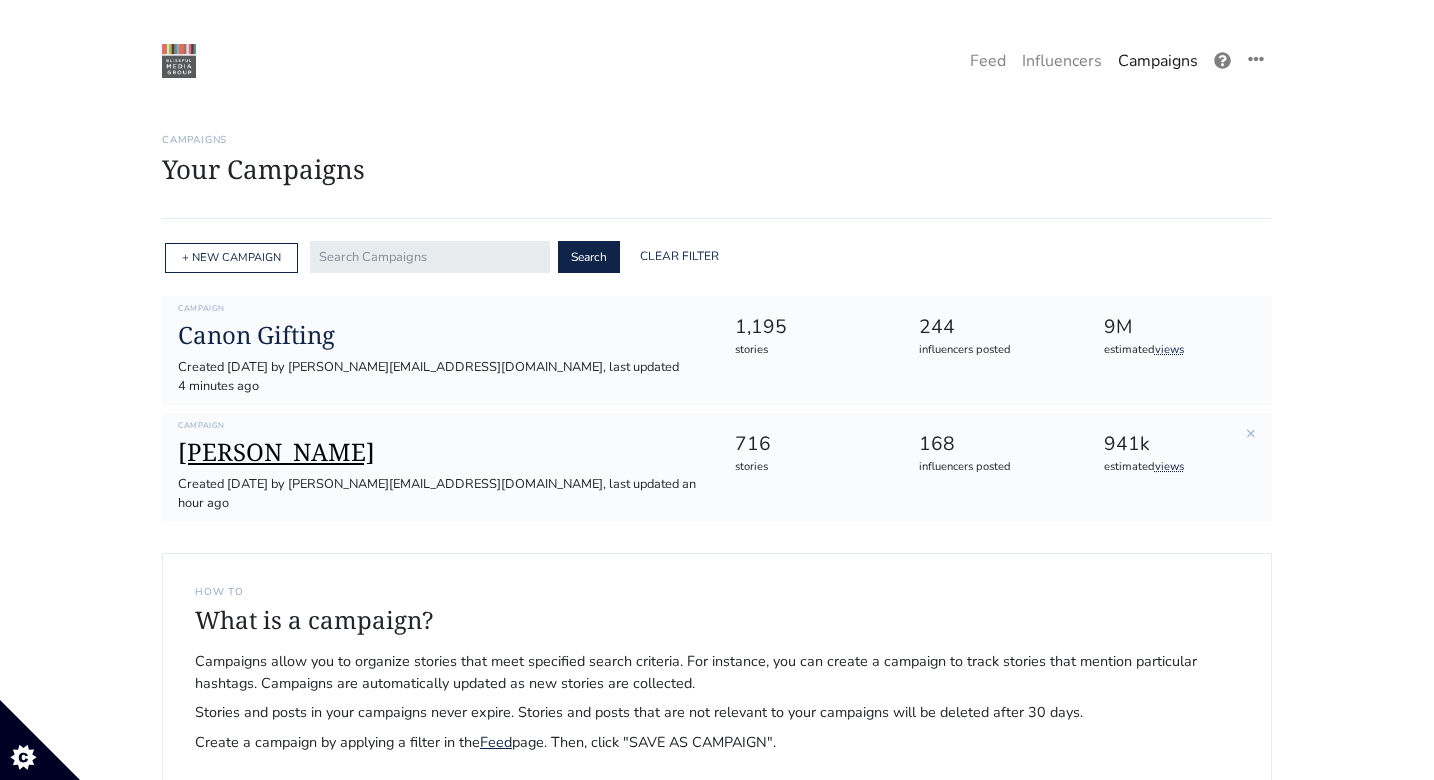click on "[PERSON_NAME]" at bounding box center [440, 452] 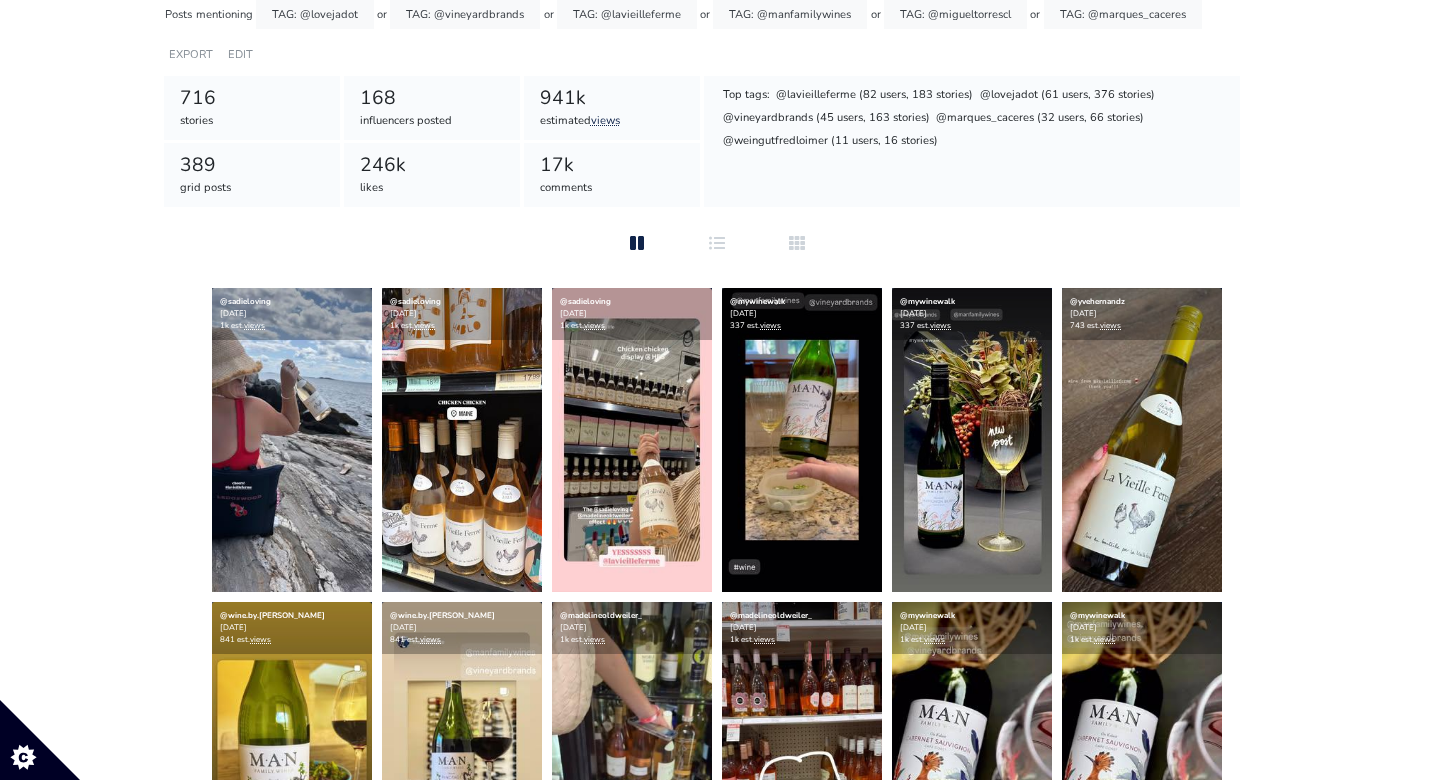 scroll, scrollTop: 486, scrollLeft: 0, axis: vertical 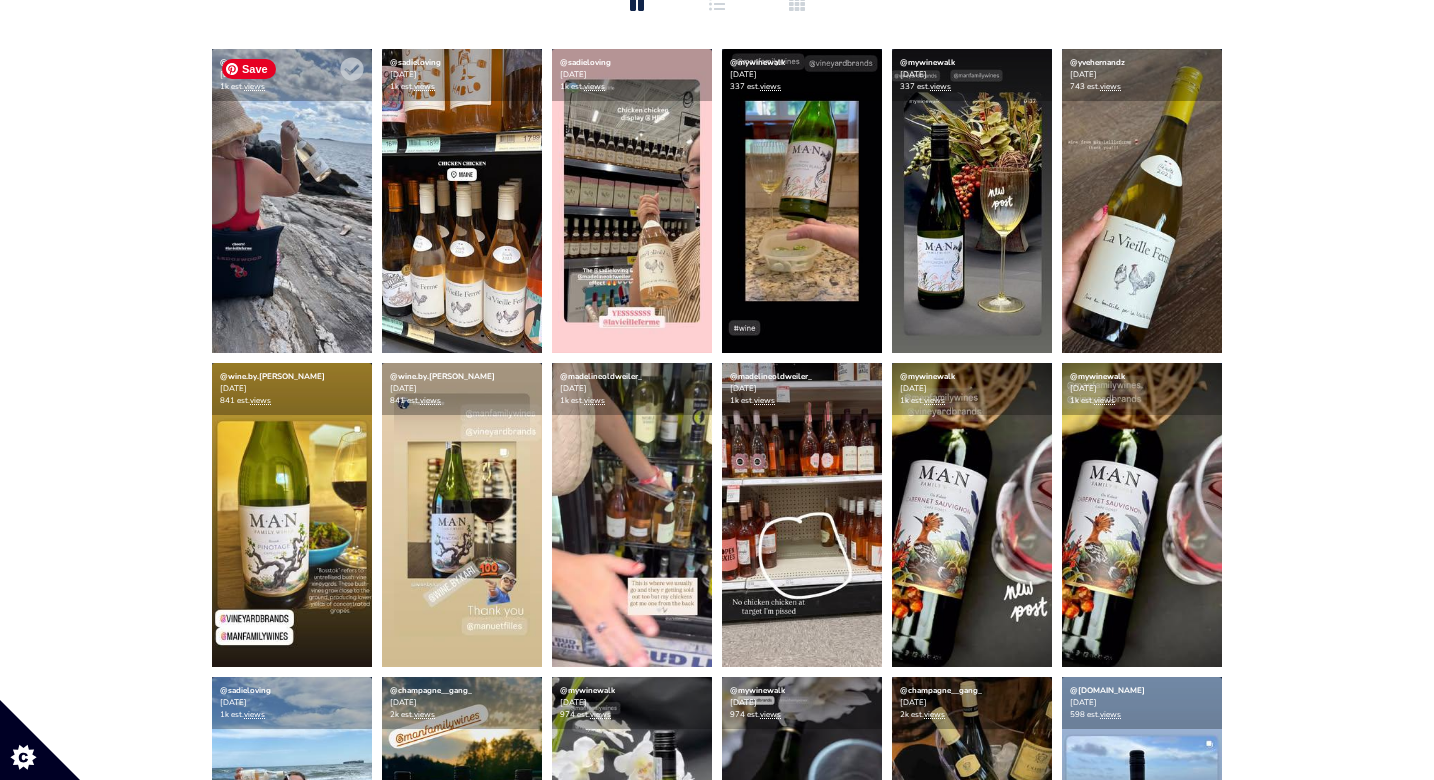 click at bounding box center [292, 201] 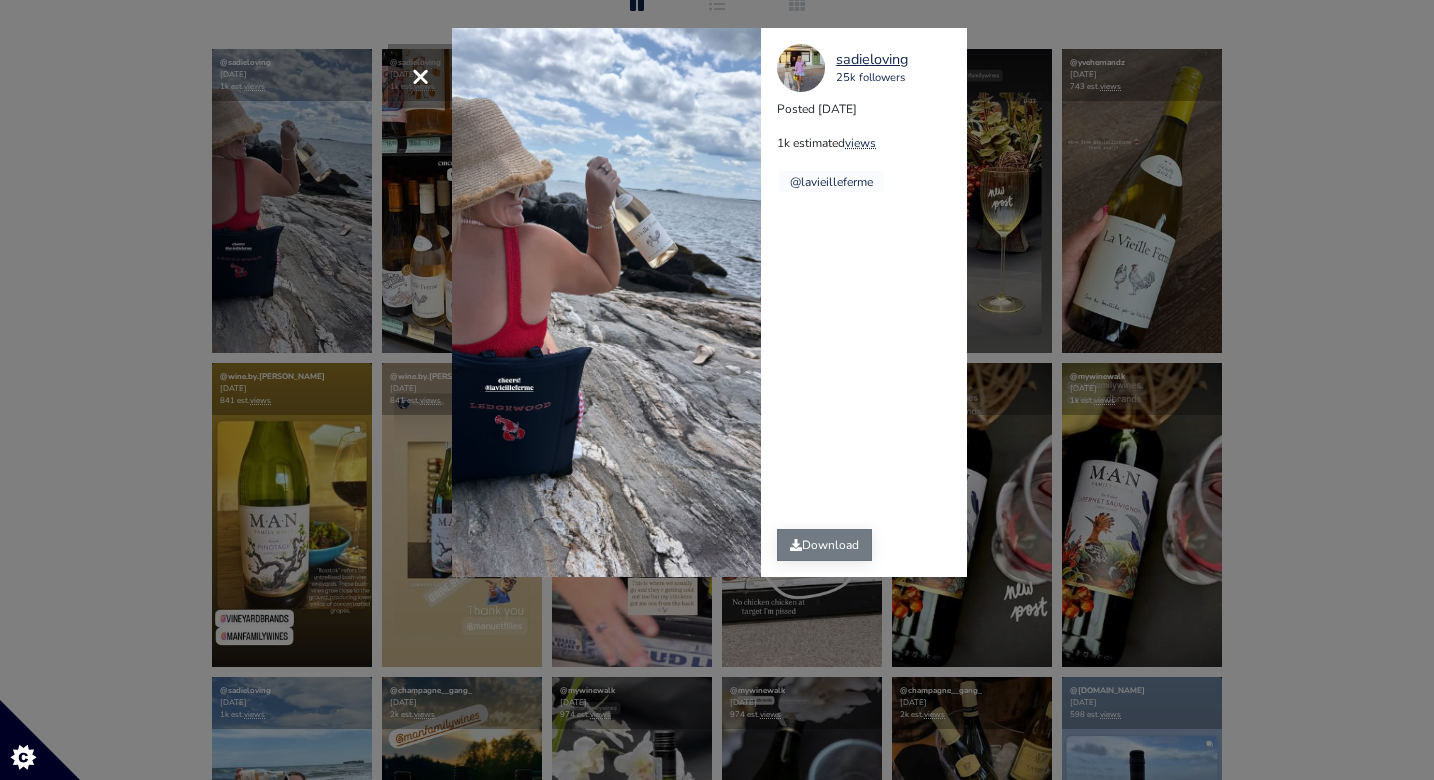 click on "Download" at bounding box center (824, 545) 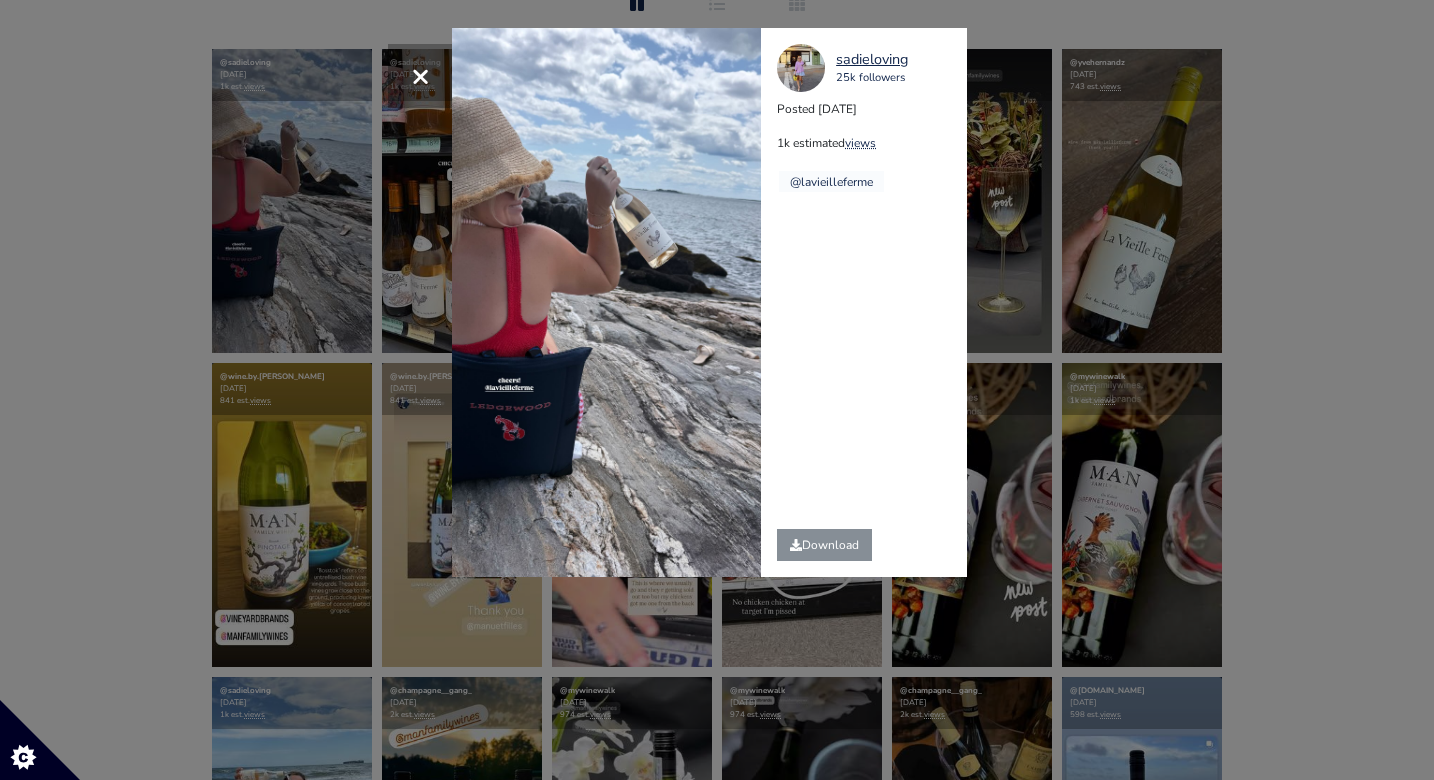 click on "×
sadieloving
25k followers
Posted 2025-07-04
1k
estimated
views
@lavieilleferme" at bounding box center (717, 390) 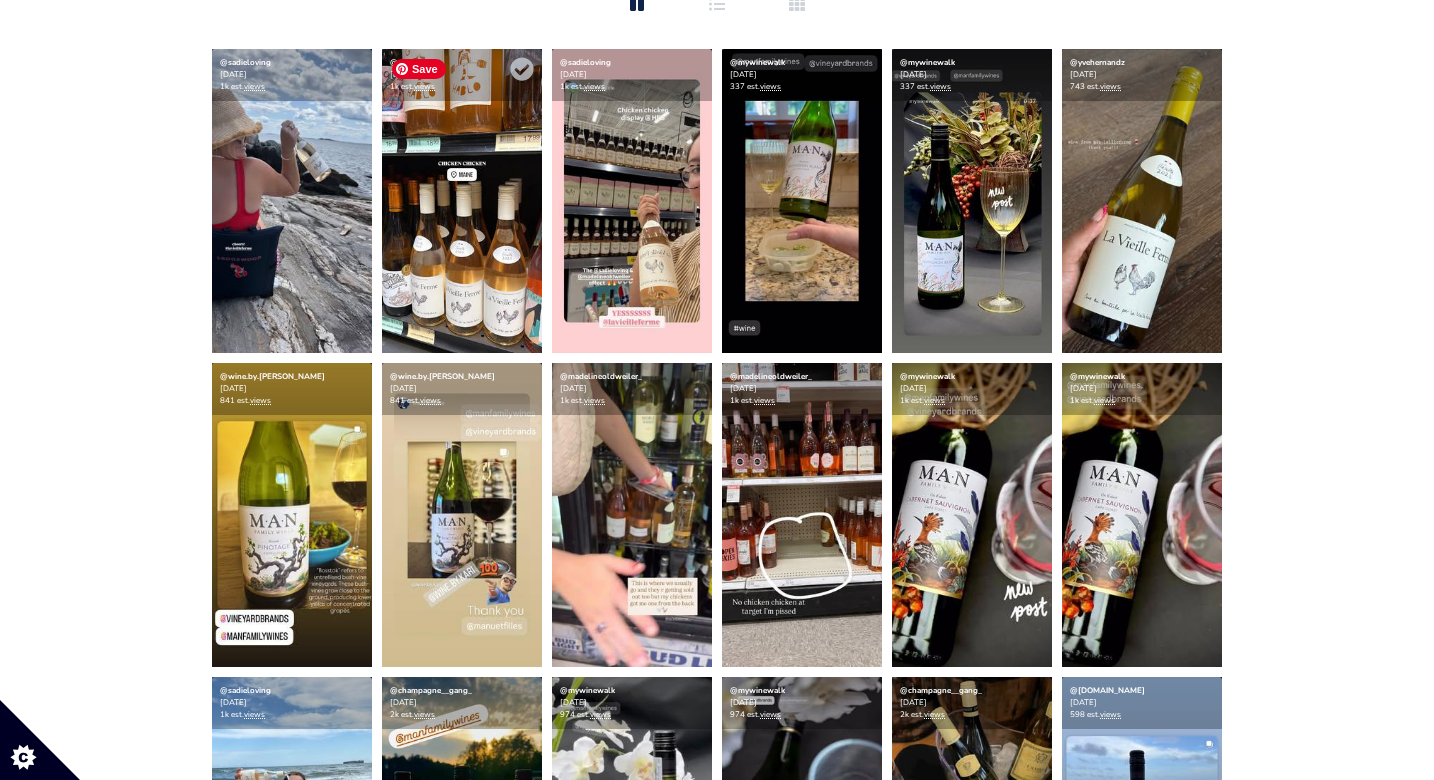 click at bounding box center [462, 201] 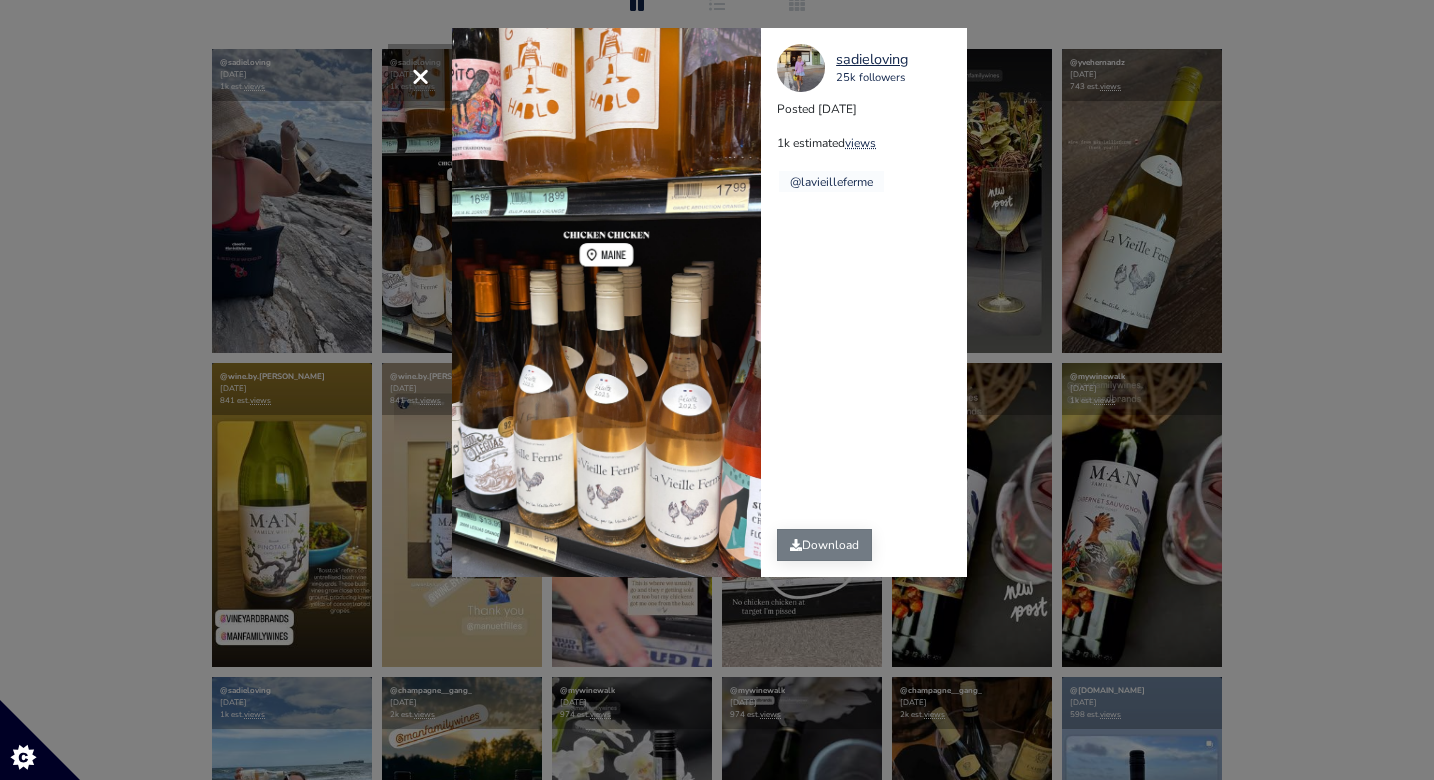 click on "Download" at bounding box center [824, 545] 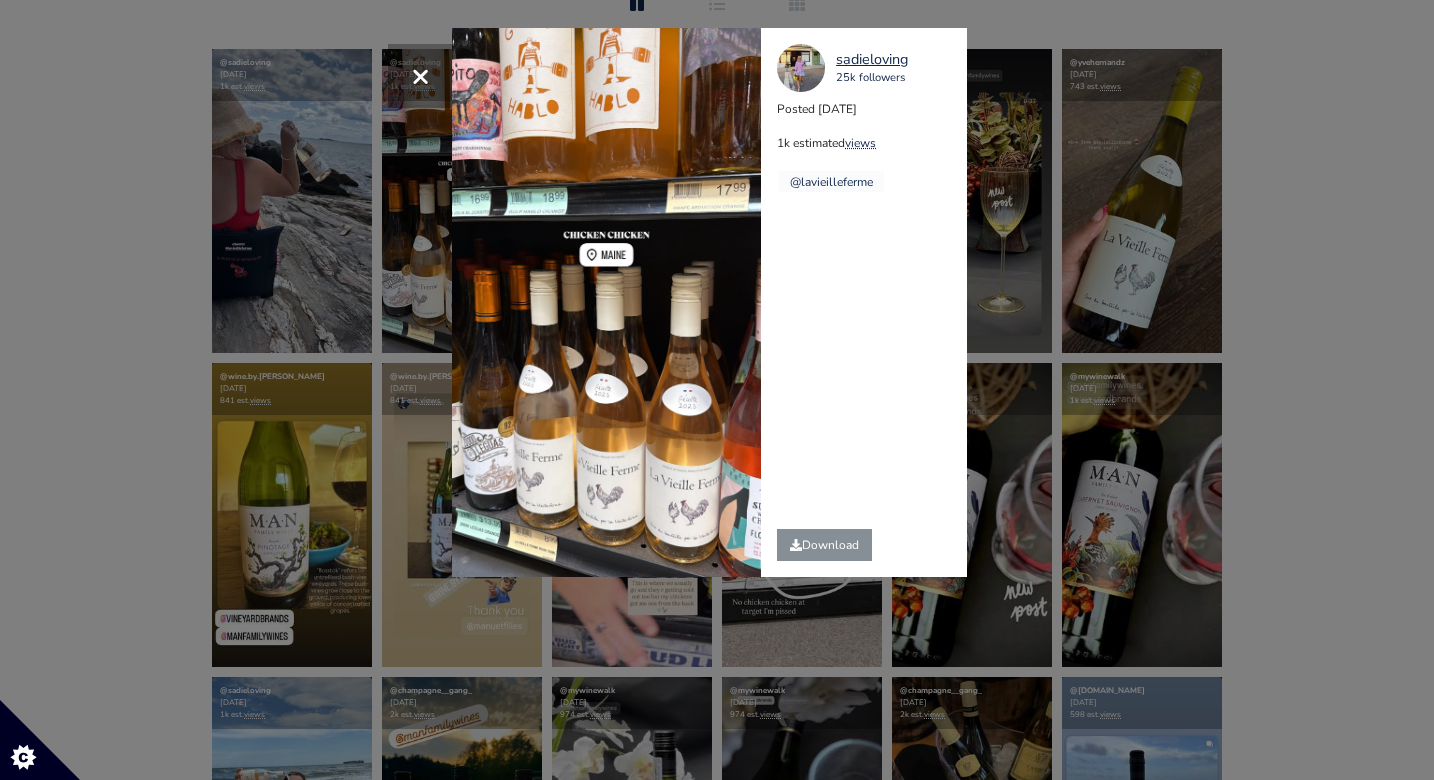 click on "×
sadieloving
25k followers
Posted 2025-07-04
1k
estimated
views
@lavieilleferme" at bounding box center (717, 390) 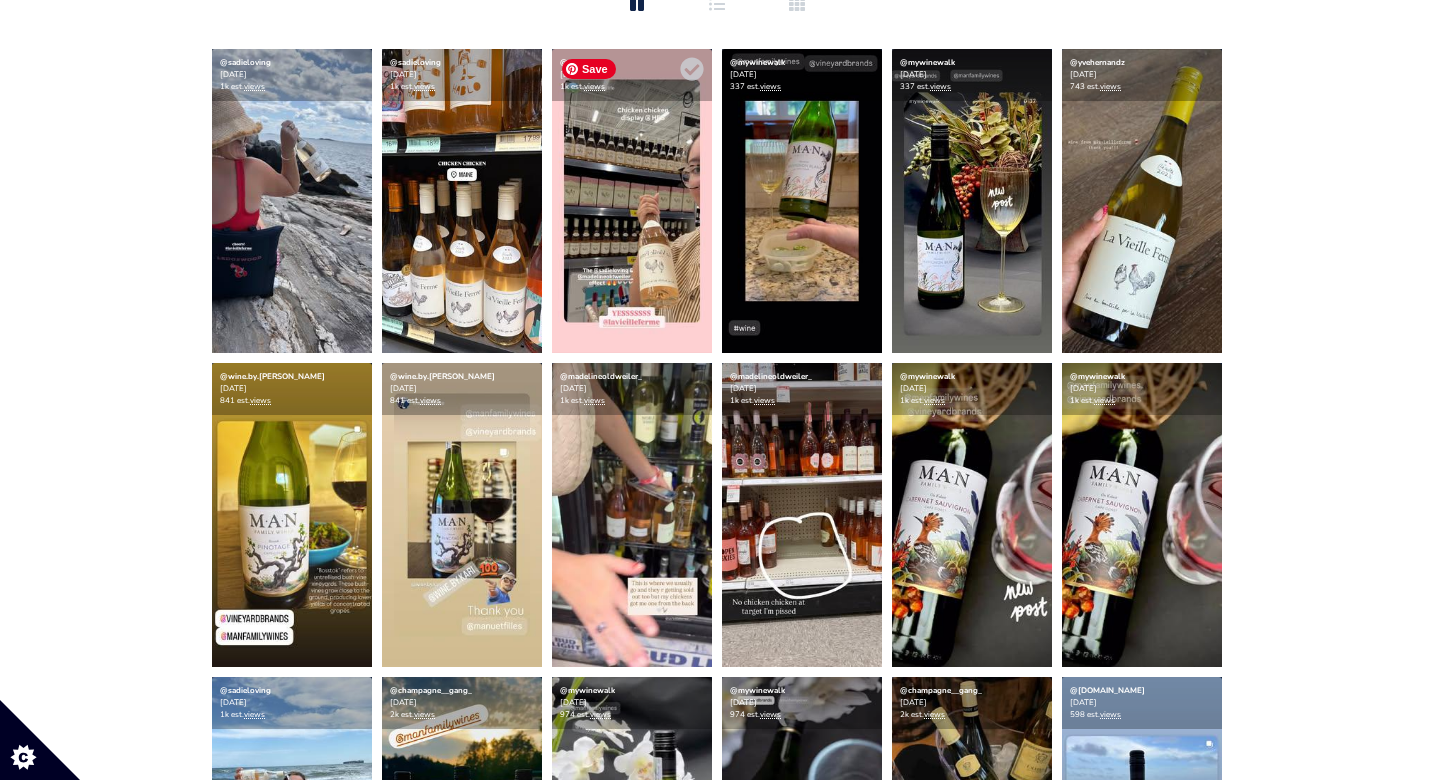 click at bounding box center [632, 201] 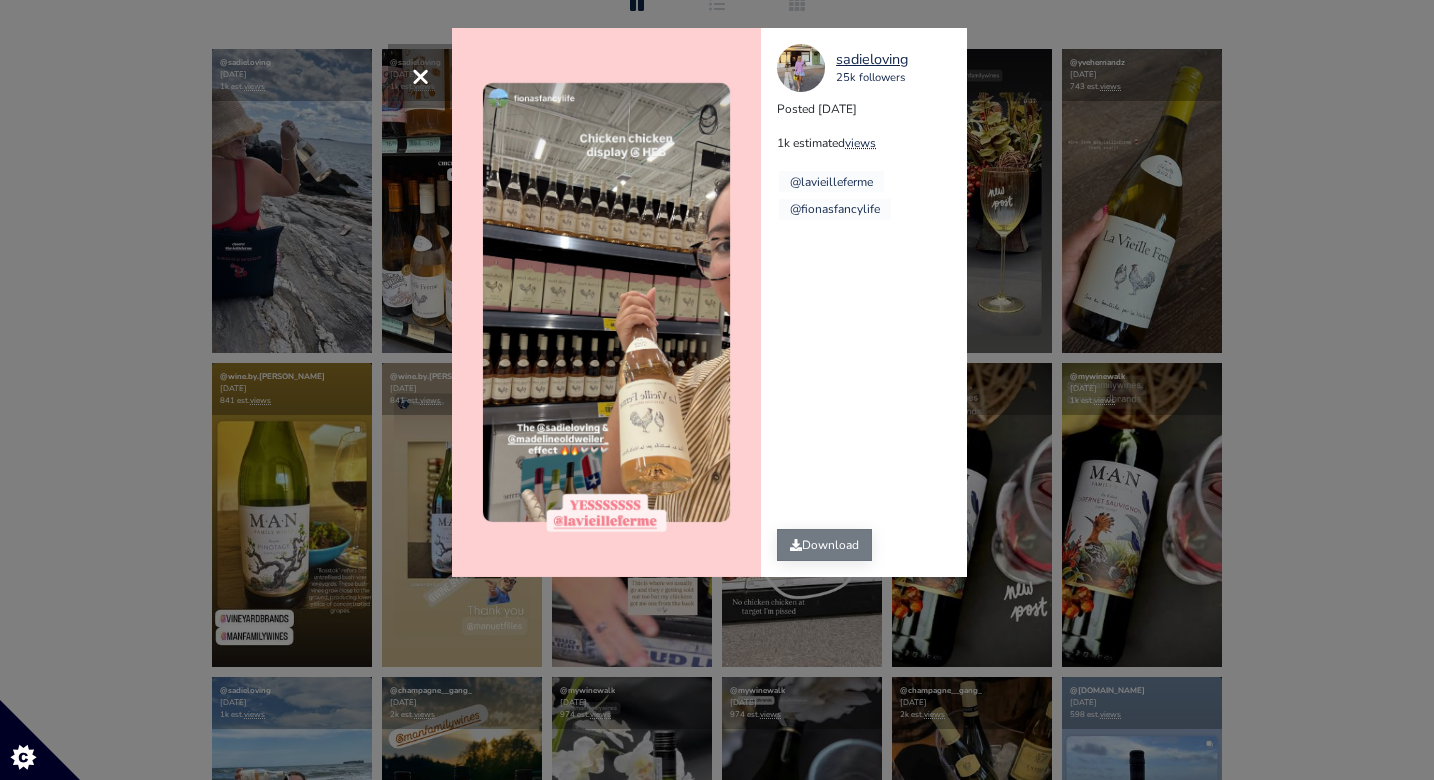 click on "Download" at bounding box center (824, 545) 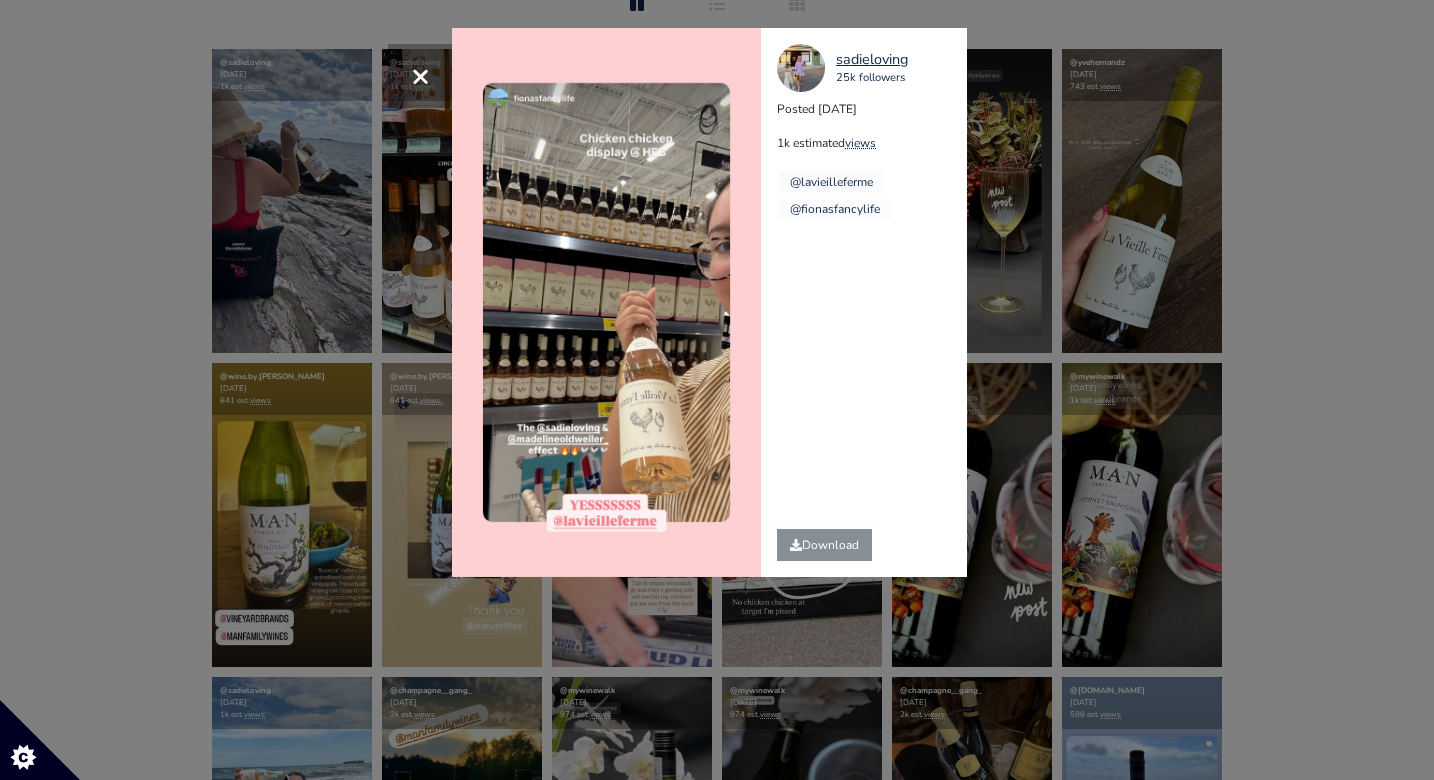 click on "×
sadieloving
25k followers
Posted 2025-07-02
1k
estimated
views
@lavieilleferme @fionasfancylife" at bounding box center [717, 390] 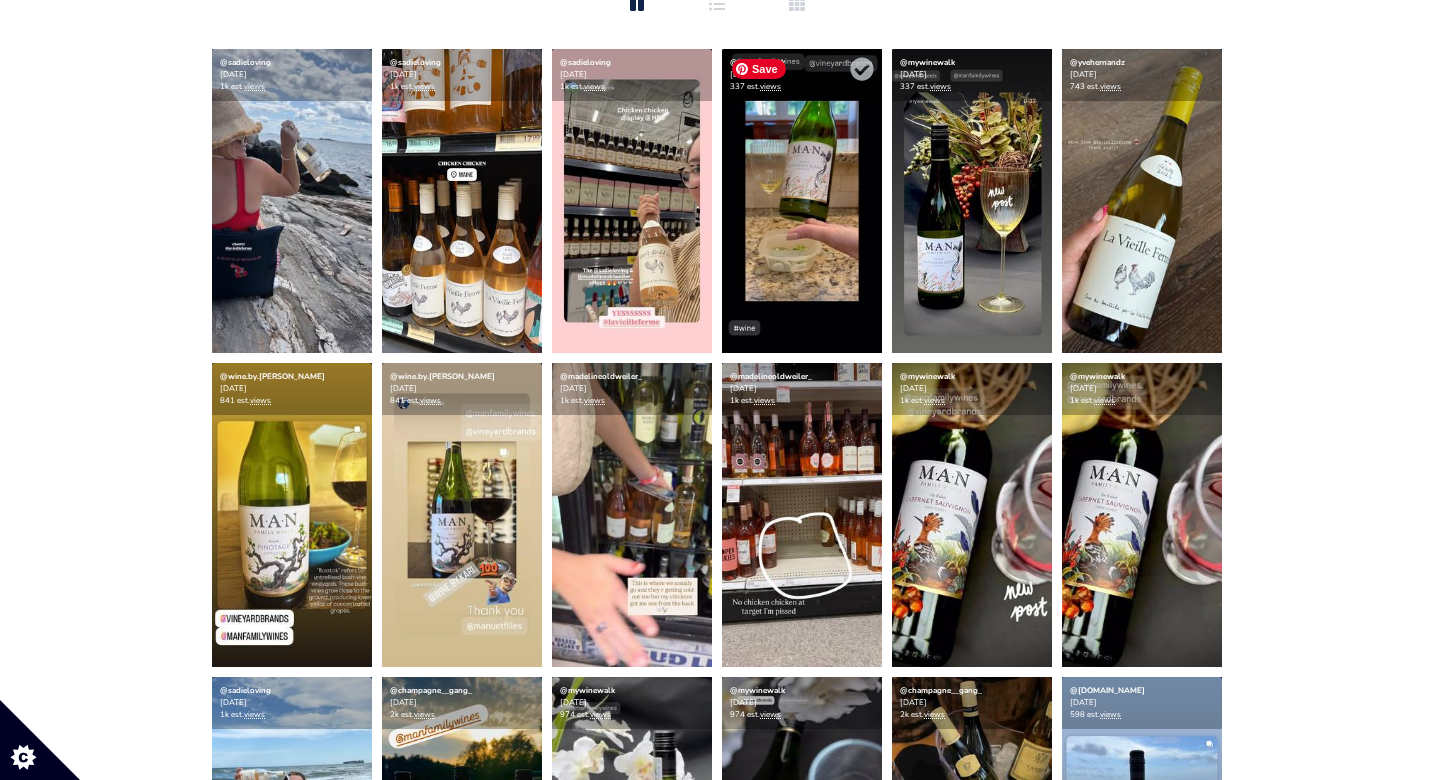 click at bounding box center [802, 201] 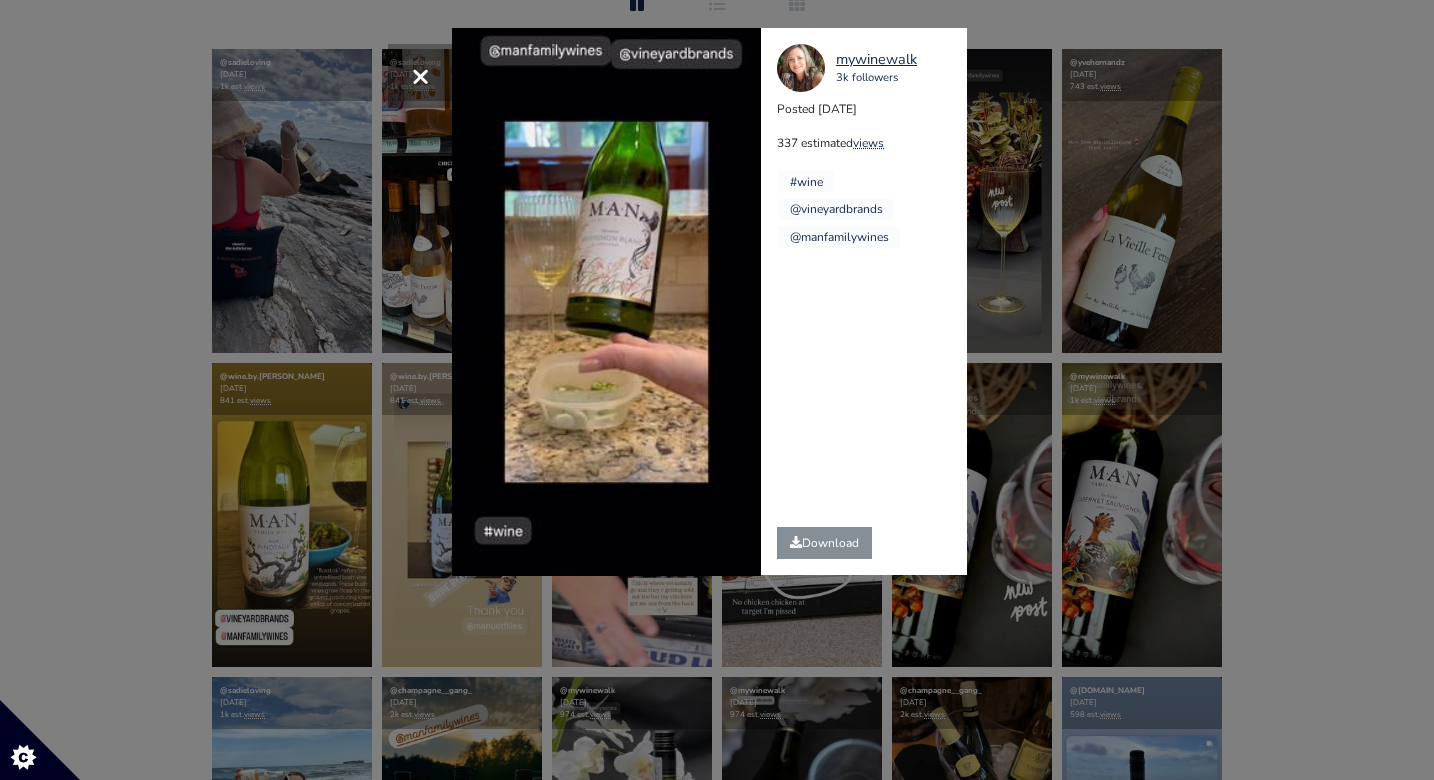 click on "×
Your browser does not support HTML5 video.
mywinewalk
3k followers
Posted 2025-07-02
337
estimated
views
#wine" at bounding box center (717, 390) 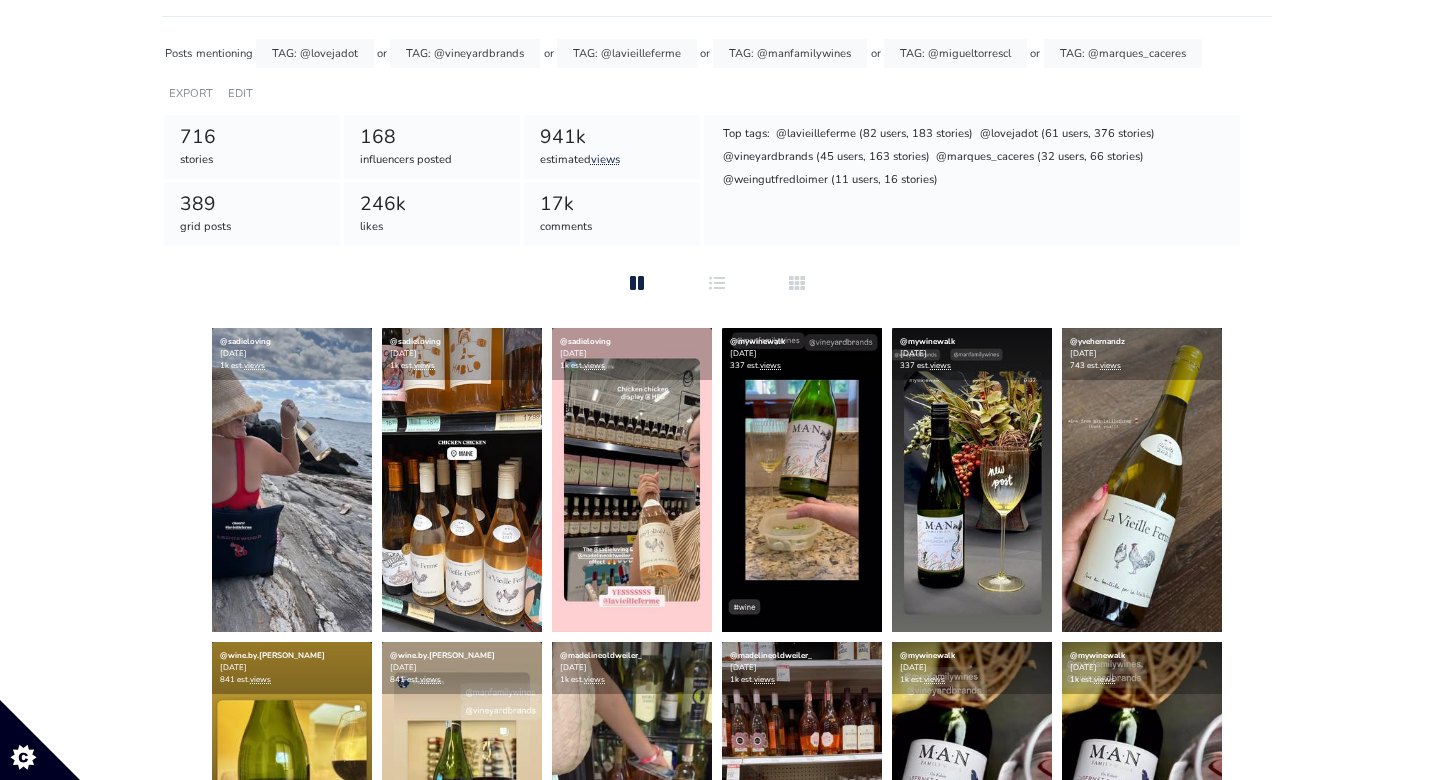 scroll, scrollTop: 0, scrollLeft: 0, axis: both 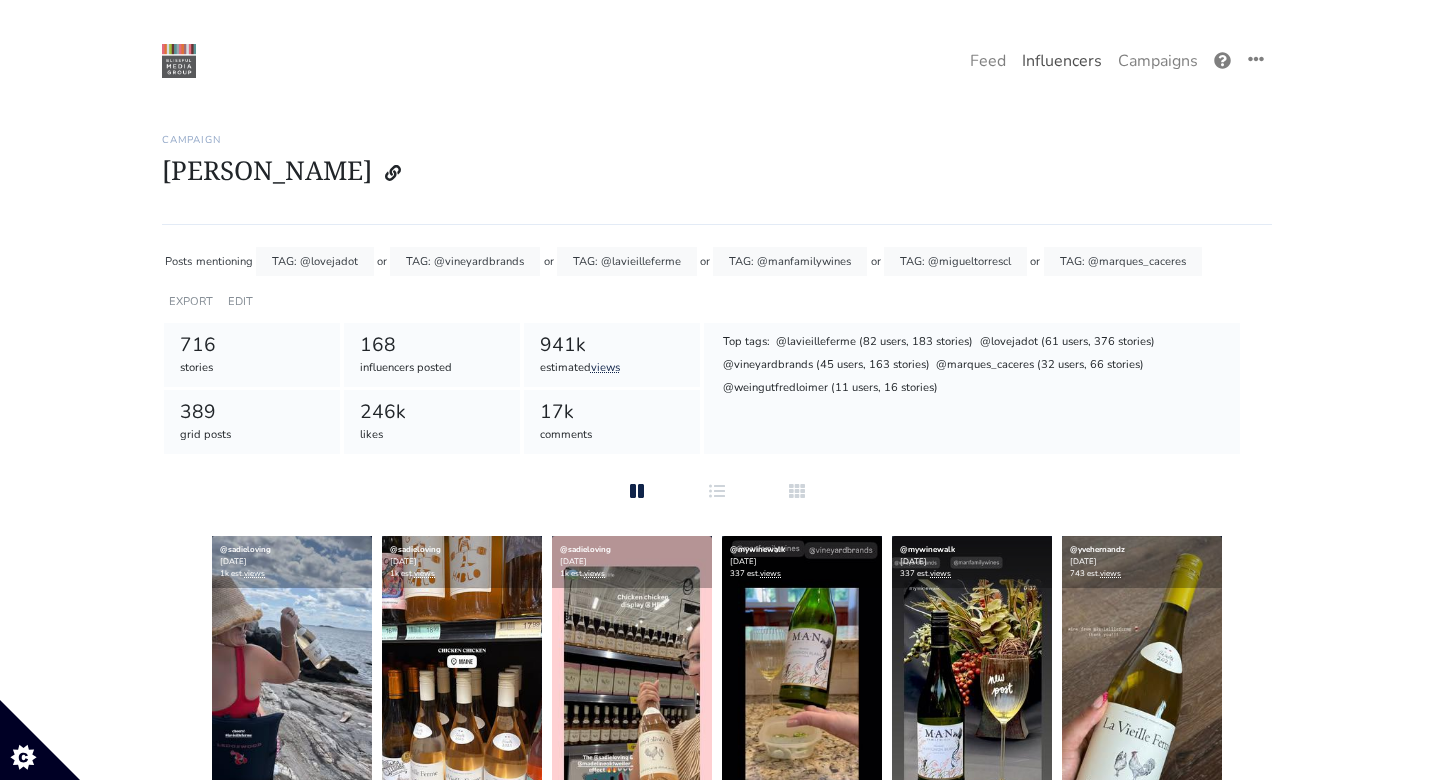 click on "Influencers" at bounding box center (1062, 61) 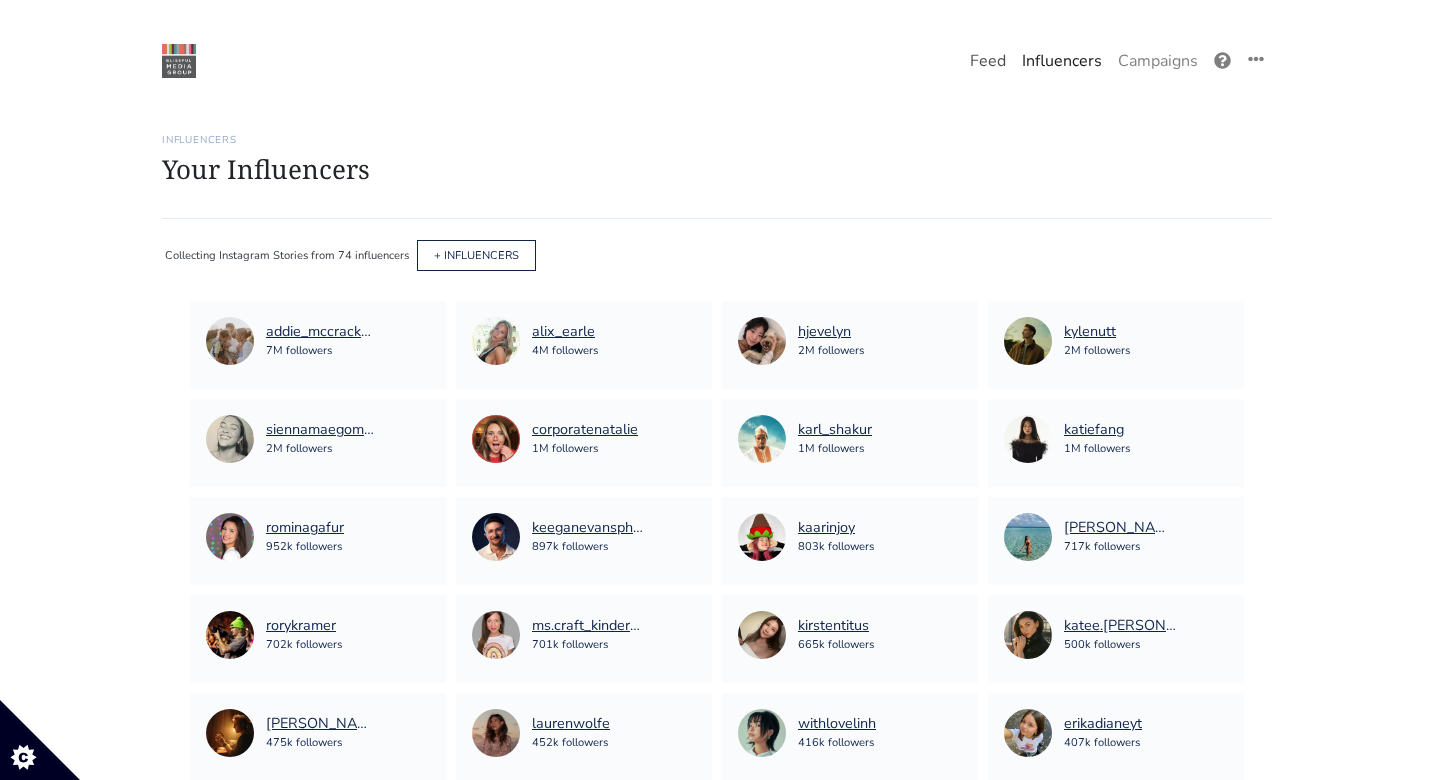click on "Feed" at bounding box center [988, 61] 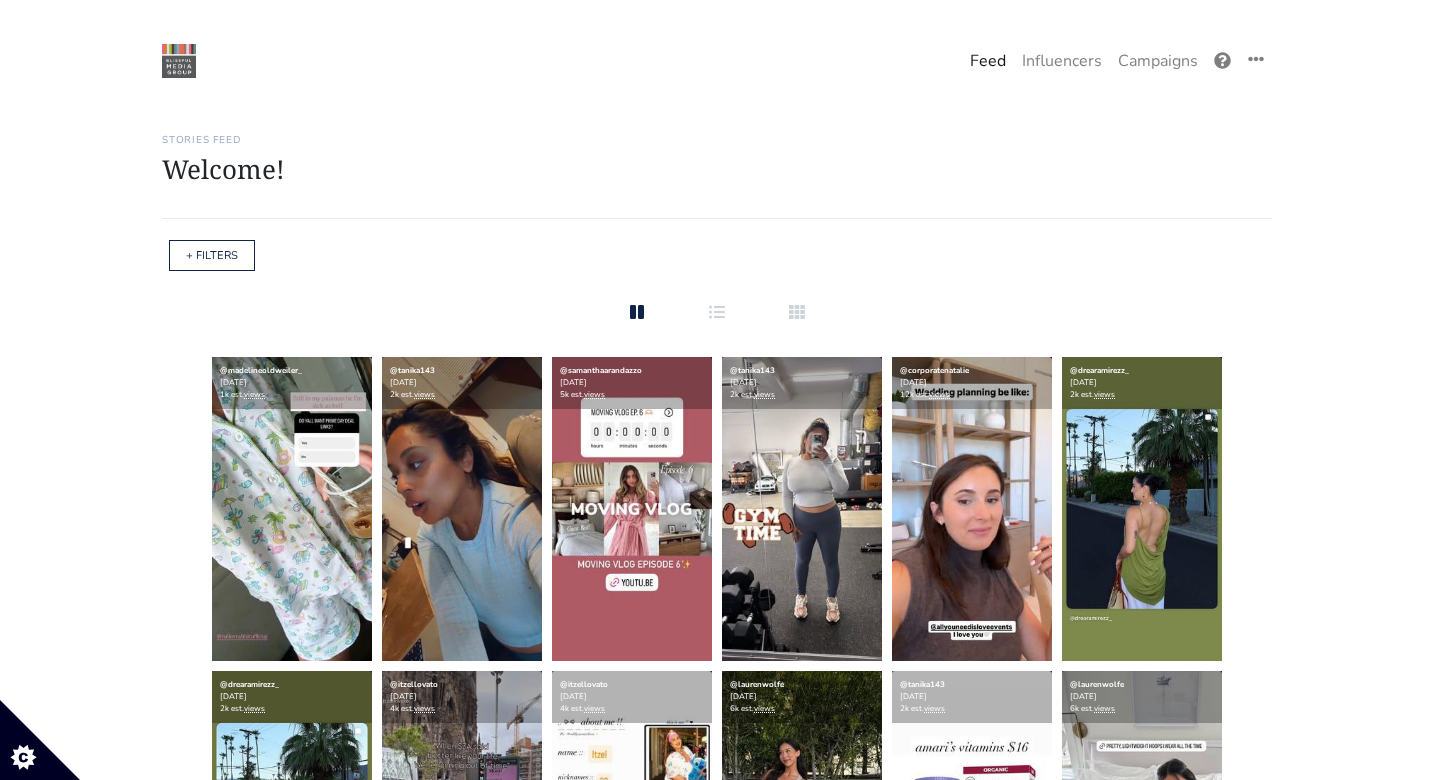 click on "+ FILTERS" at bounding box center [212, 255] 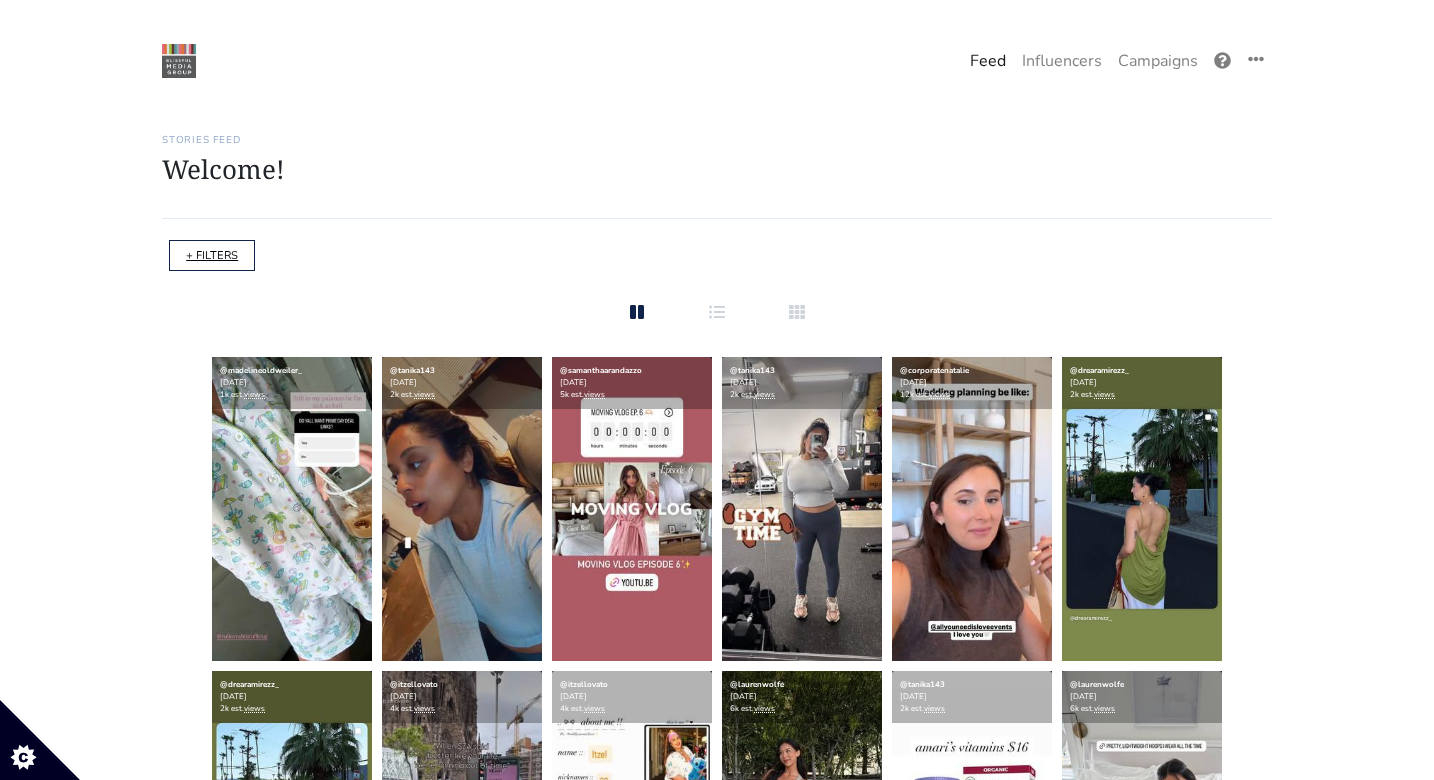 click on "+ FILTERS" at bounding box center (212, 255) 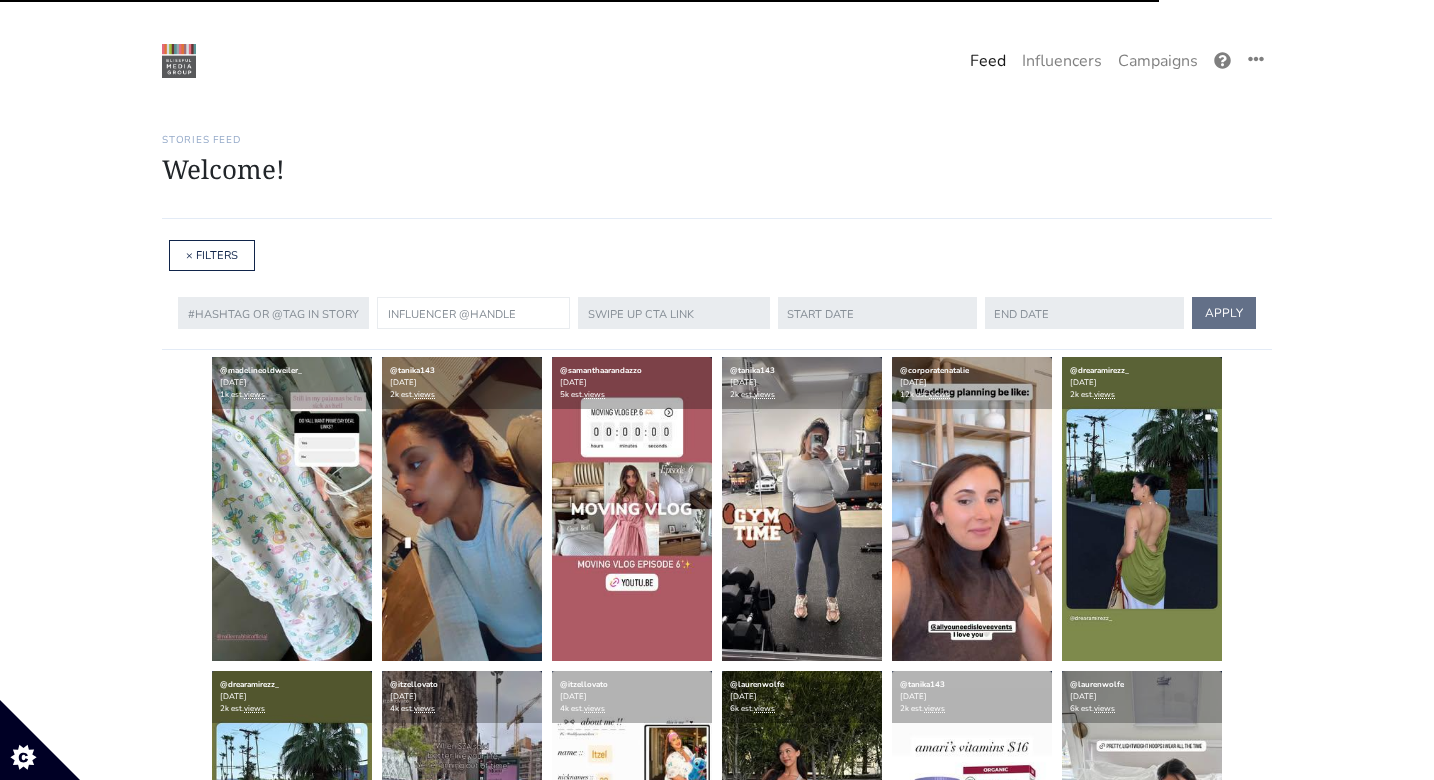 click at bounding box center (473, 313) 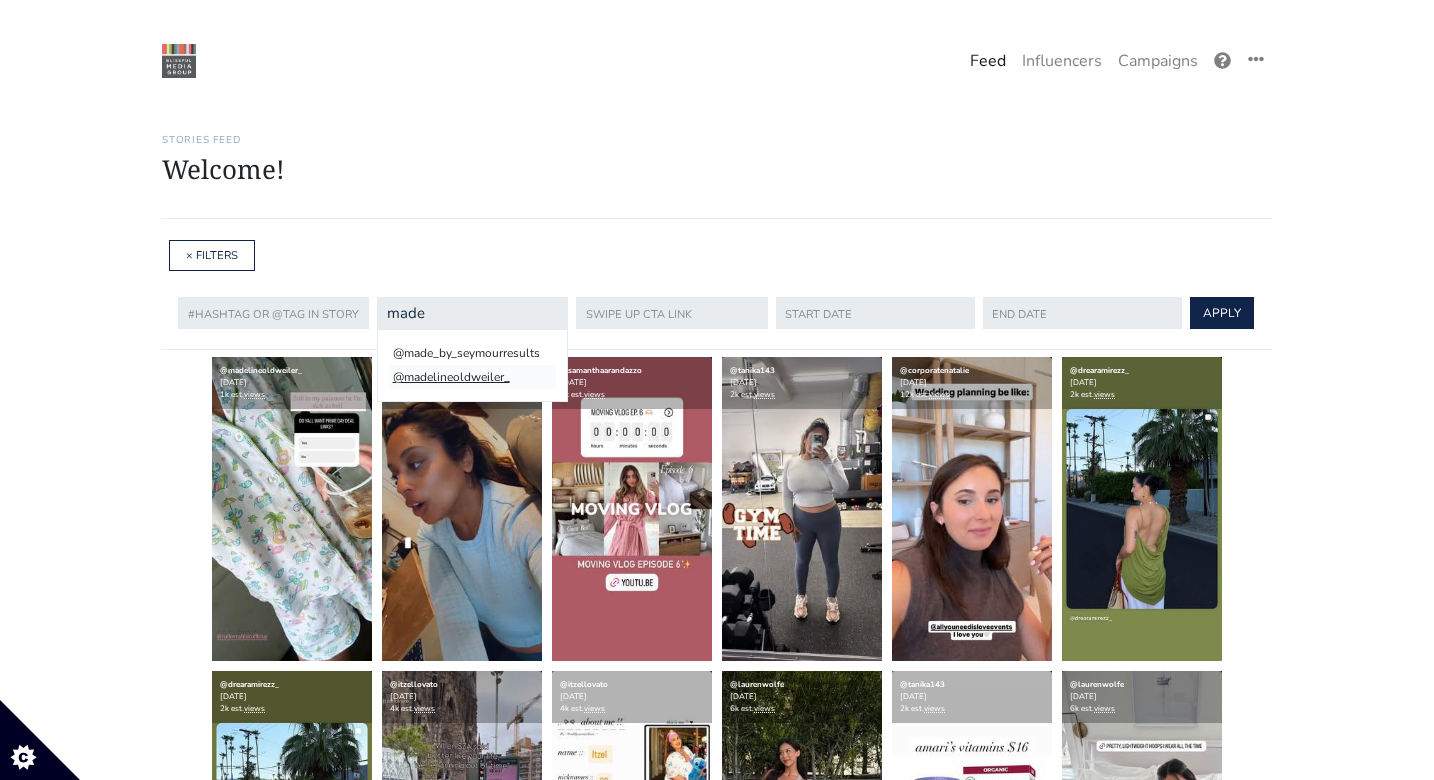 click on "@madelineoldweiler_" at bounding box center (472, 377) 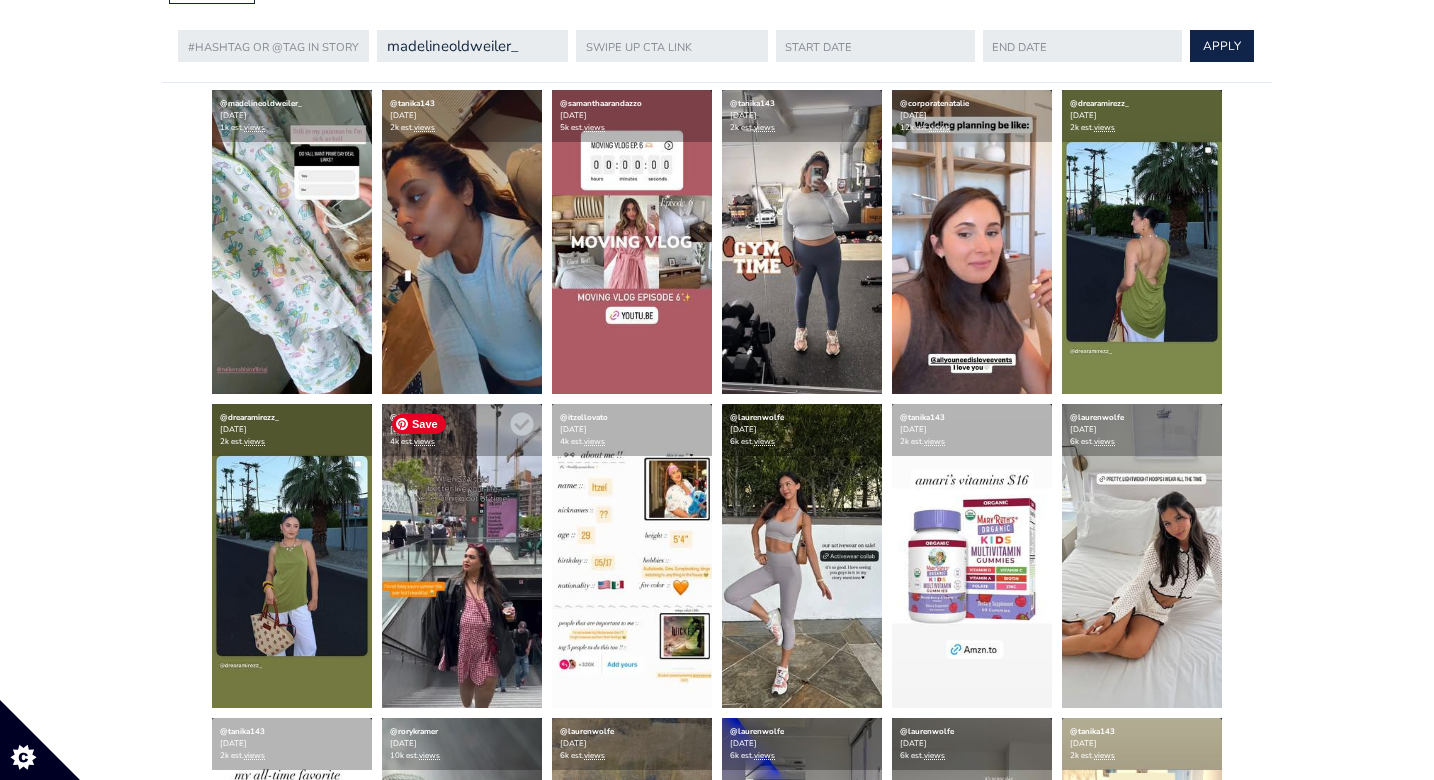 scroll, scrollTop: 0, scrollLeft: 0, axis: both 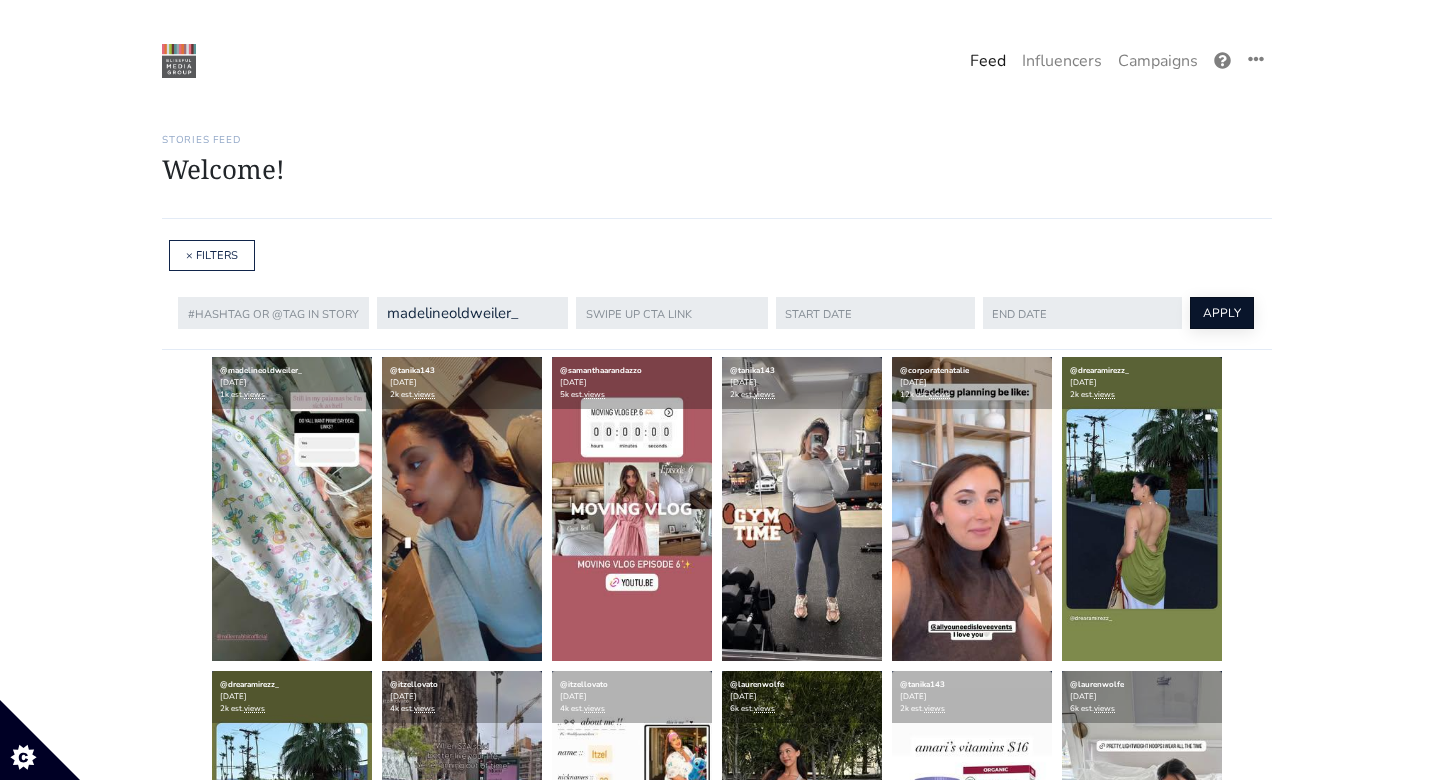 click on "APPLY" at bounding box center (1222, 313) 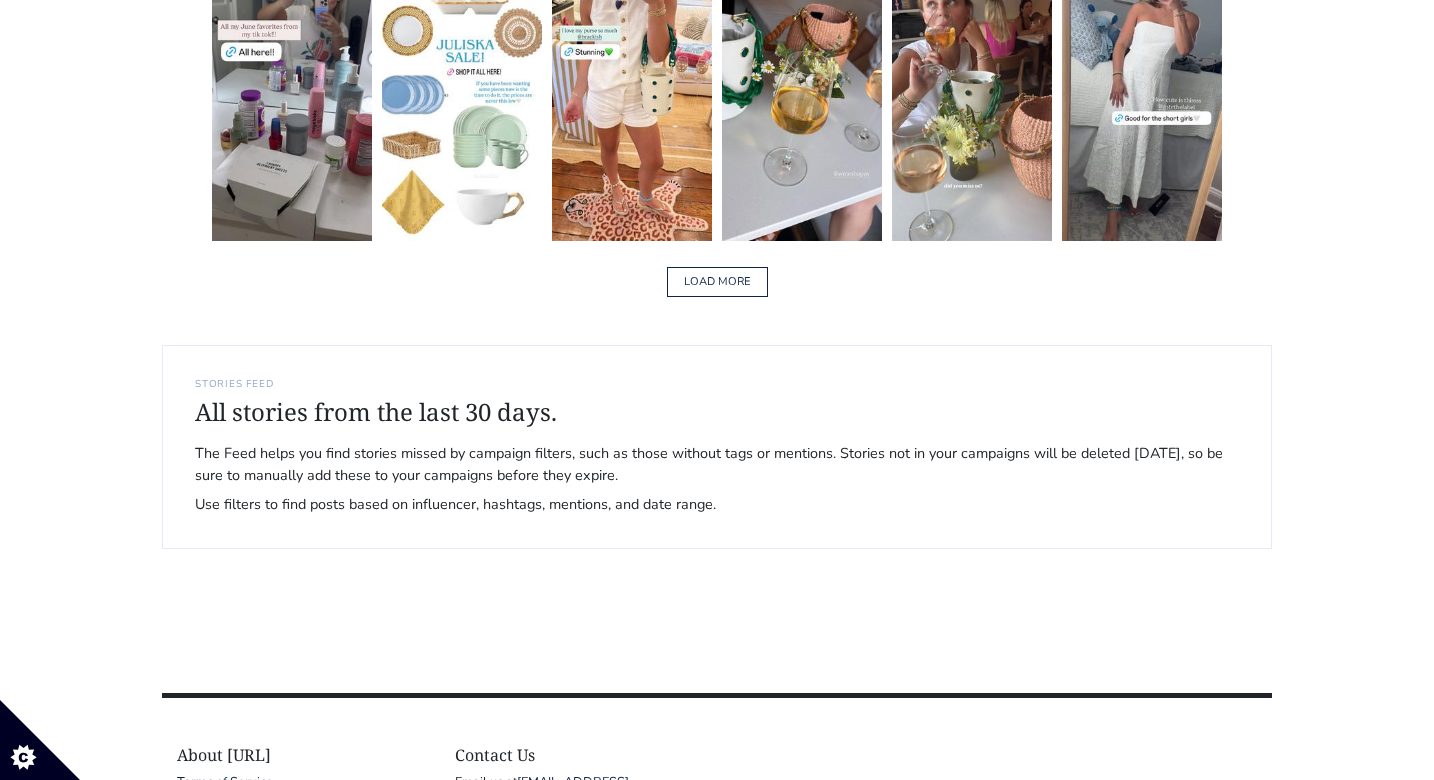 scroll, scrollTop: 3315, scrollLeft: 0, axis: vertical 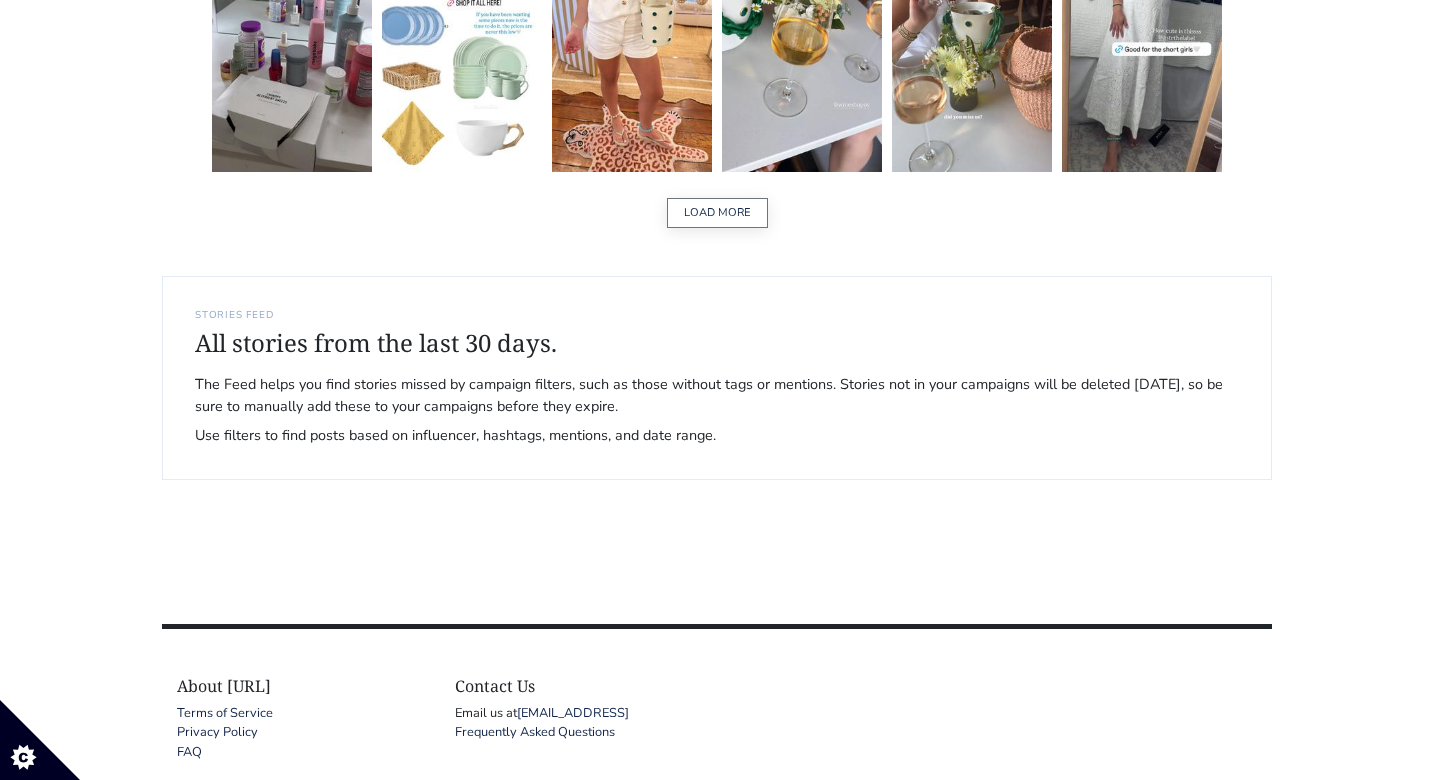 click on "LOAD MORE" at bounding box center (717, 213) 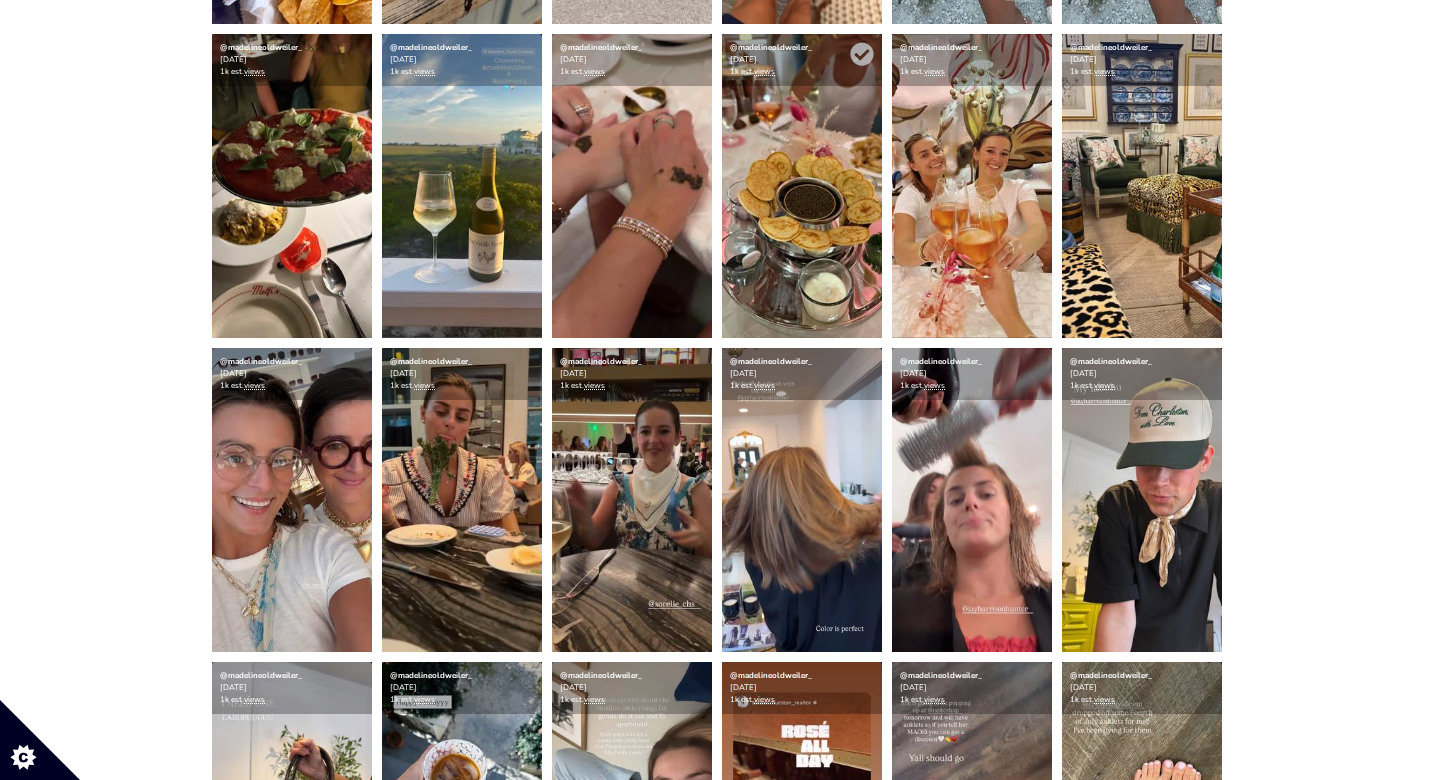 scroll, scrollTop: 4120, scrollLeft: 0, axis: vertical 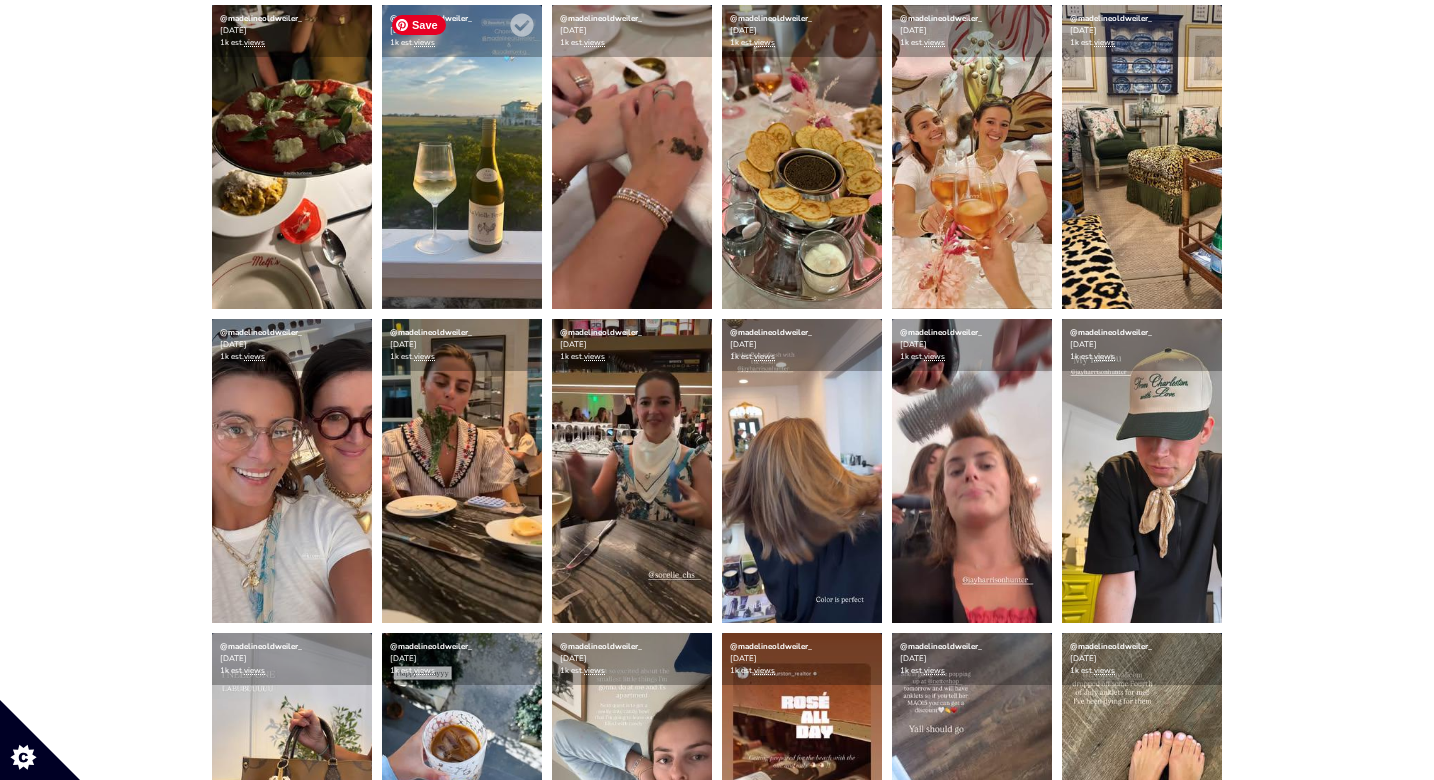 click at bounding box center [462, 157] 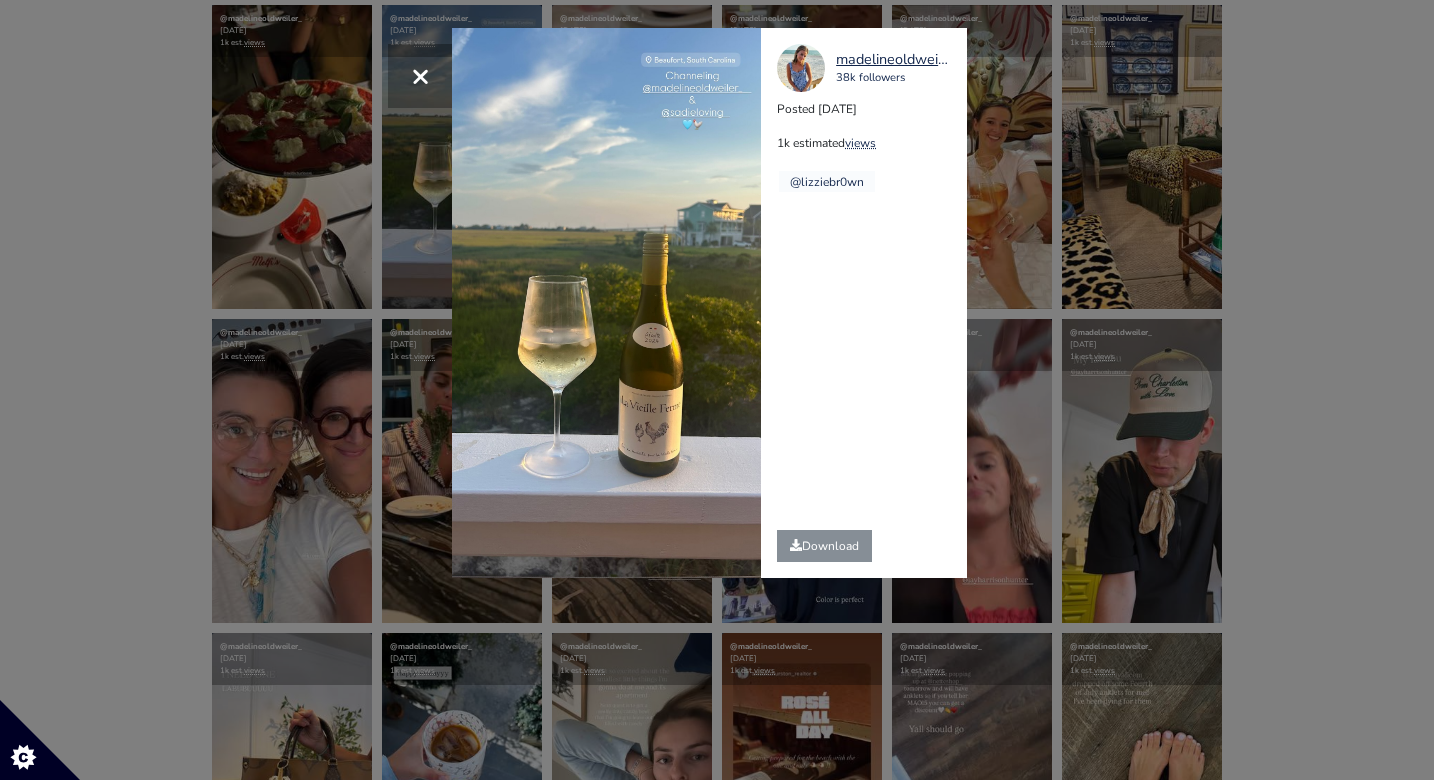 click on "×
madelineoldweiler_
38k followers
Posted 2025-06-29
1k
estimated
views
@lizziebr0wn" at bounding box center [717, 390] 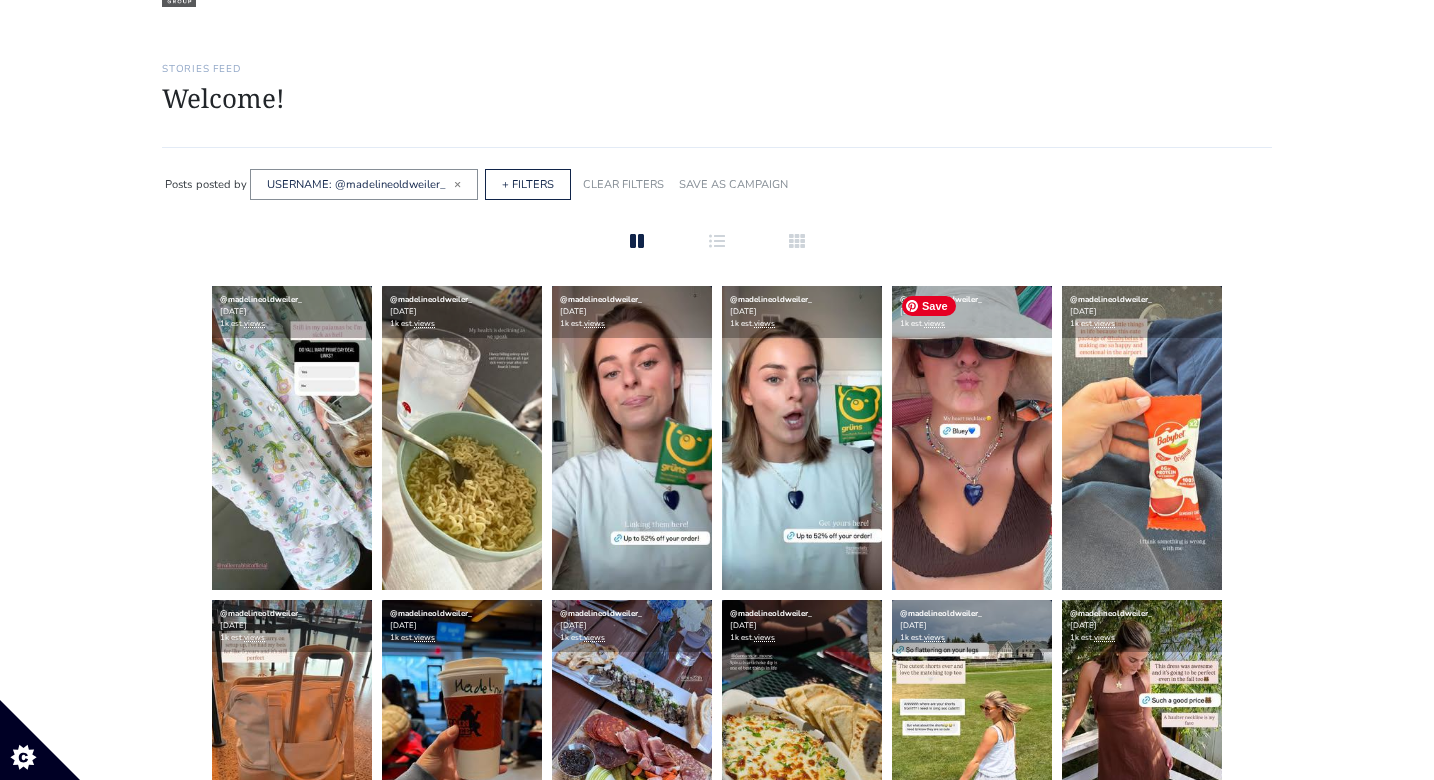 scroll, scrollTop: 0, scrollLeft: 0, axis: both 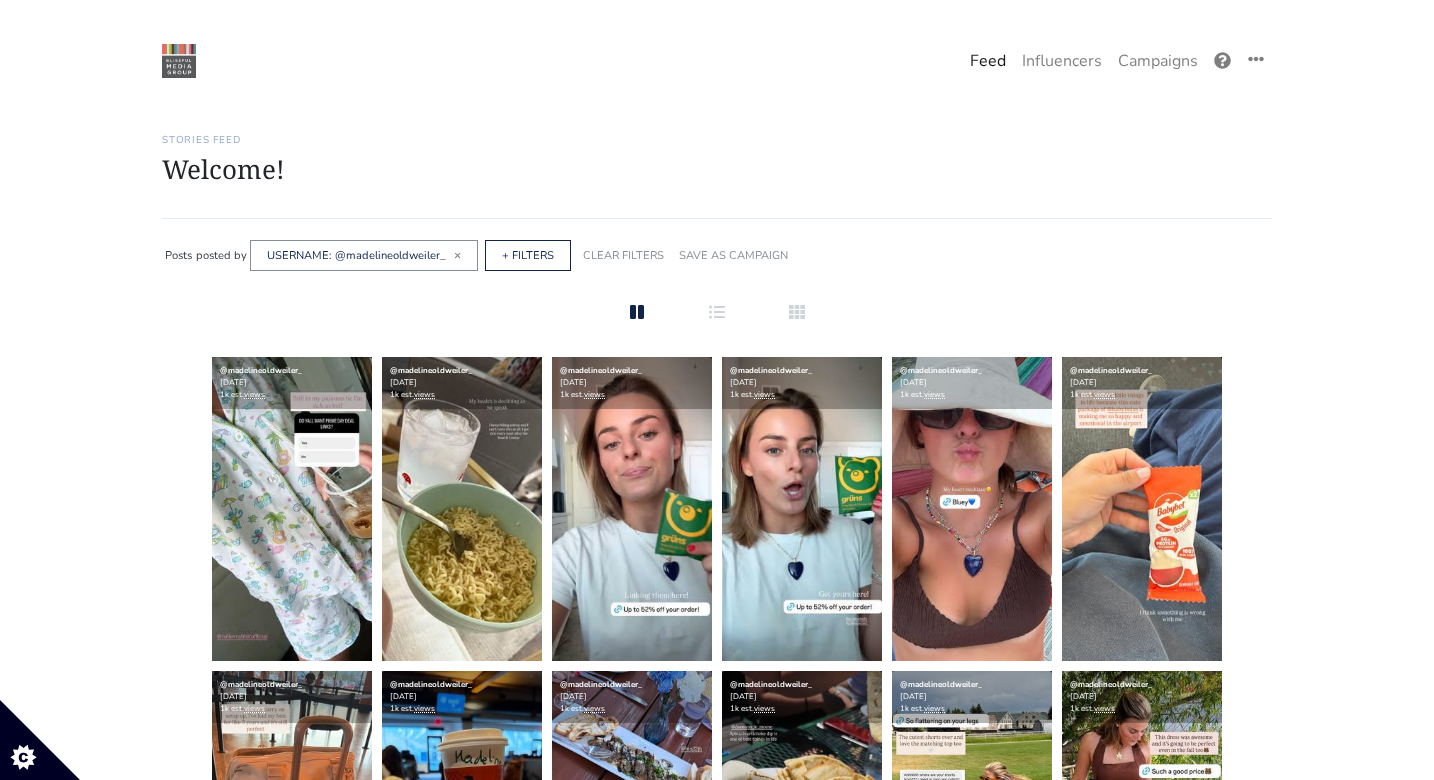 click on "Feed" at bounding box center [988, 61] 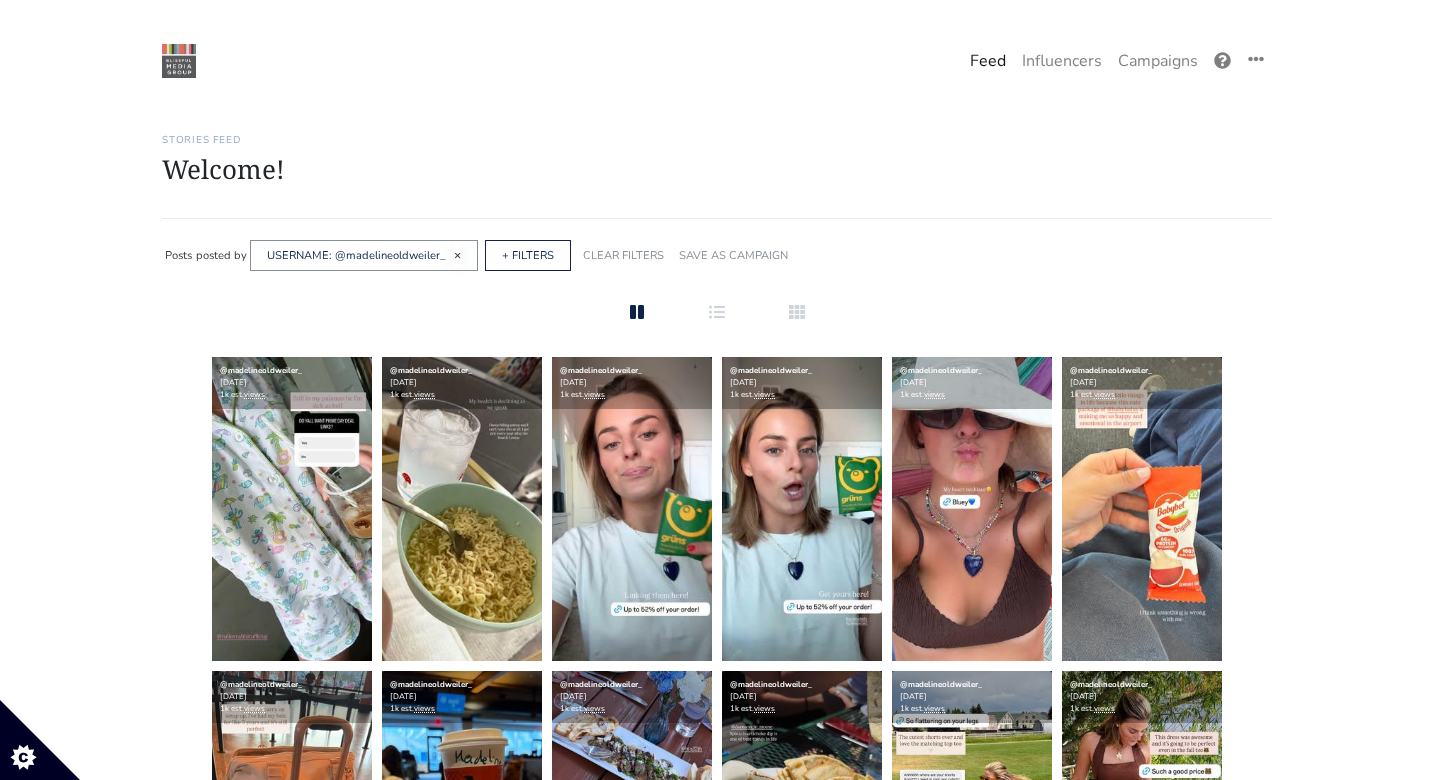 click on "×" at bounding box center [457, 255] 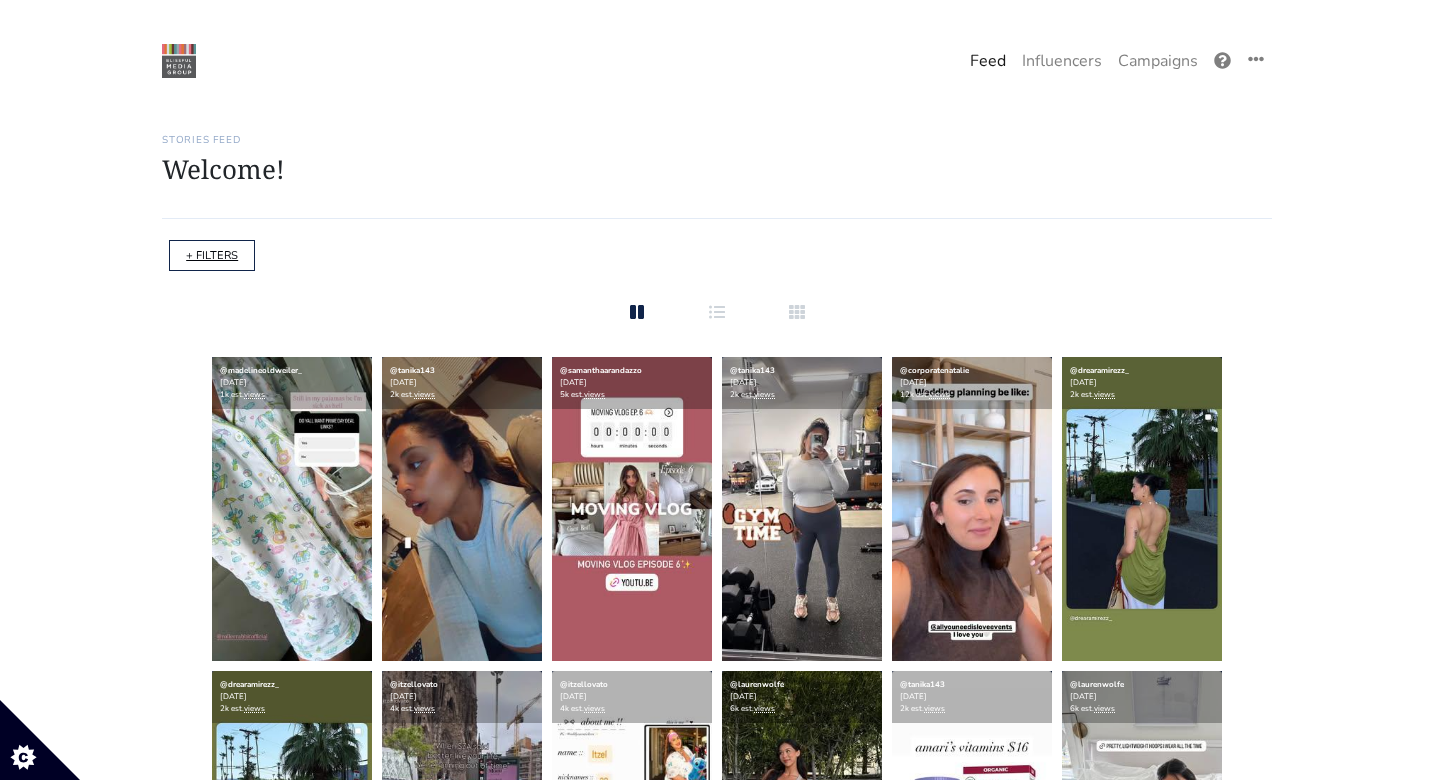 click on "+ FILTERS" at bounding box center (212, 255) 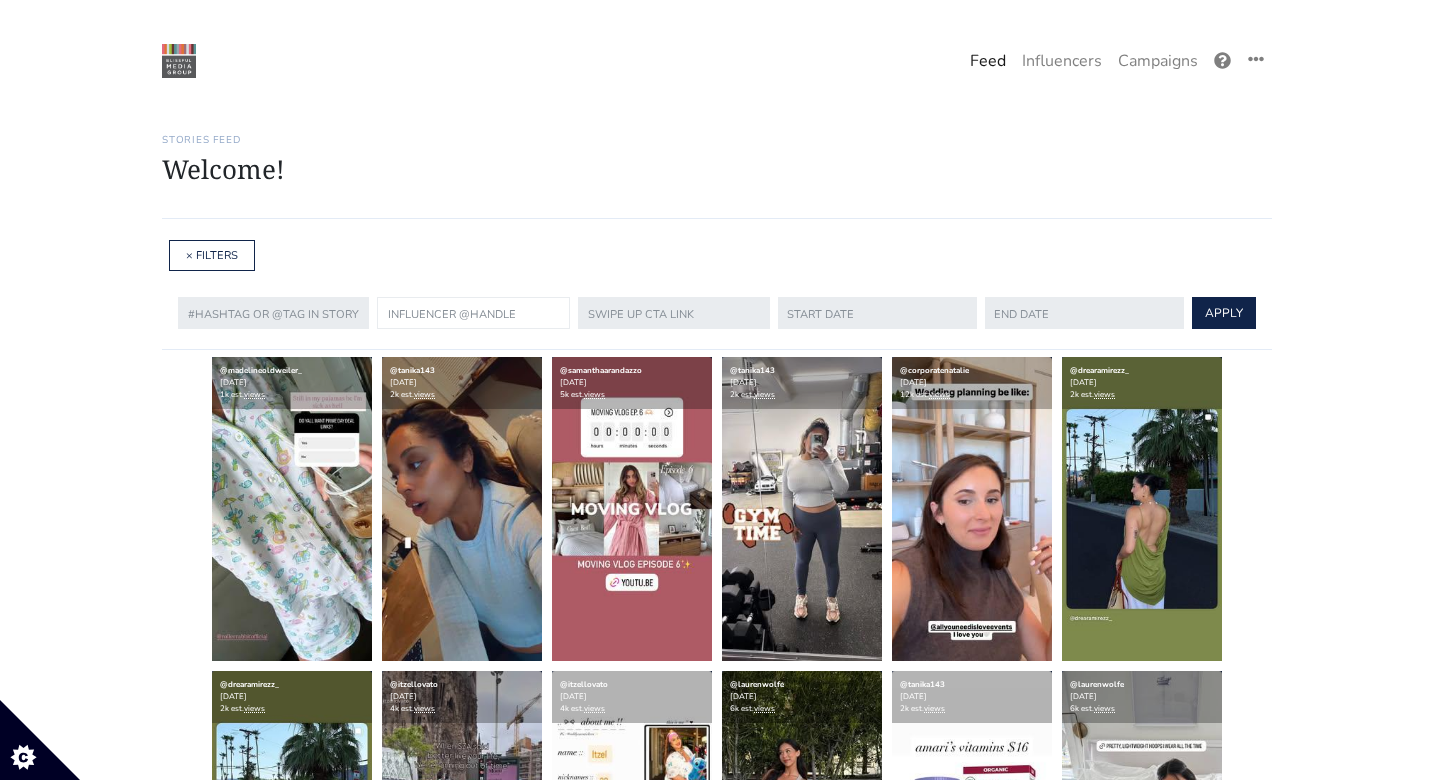 click at bounding box center [473, 313] 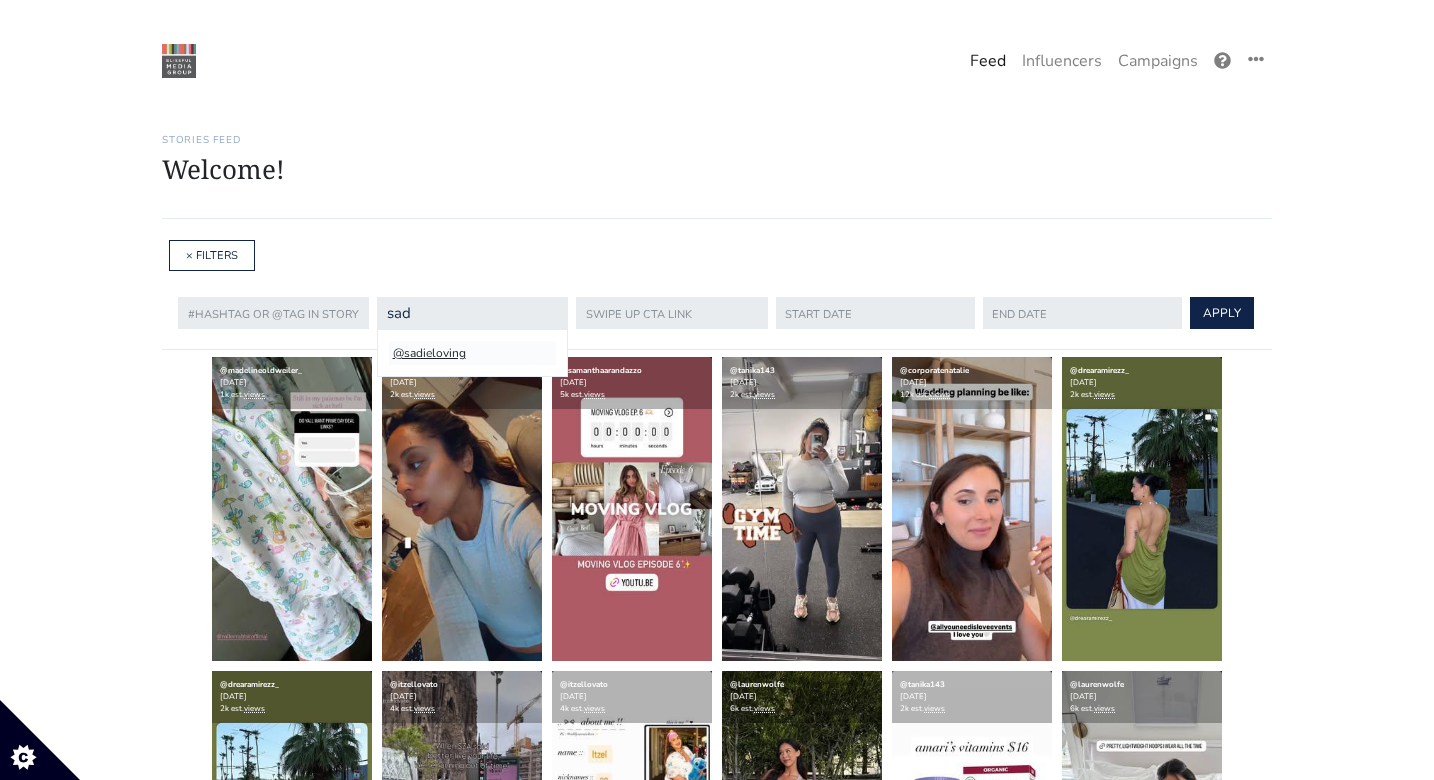 click on "@sadieloving" at bounding box center (472, 353) 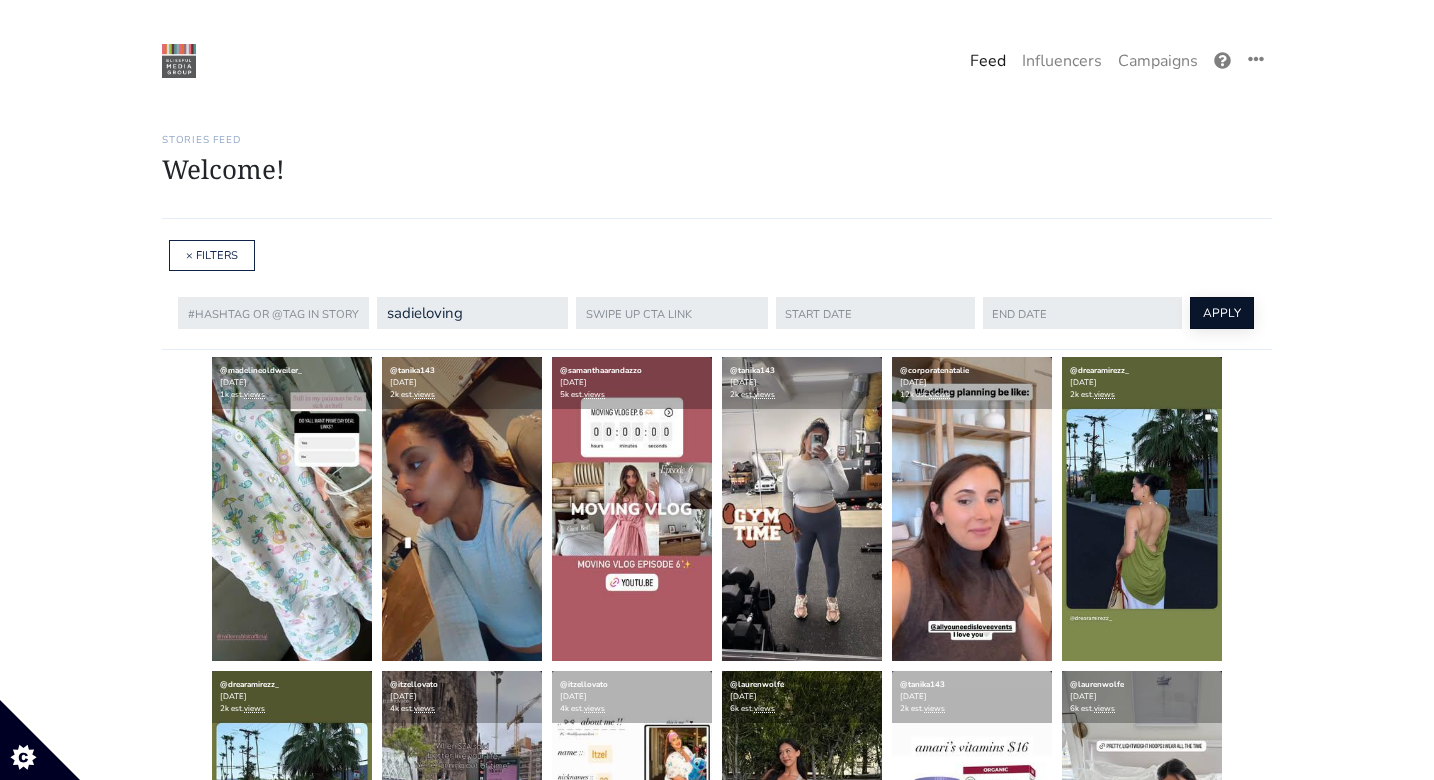 click on "APPLY" at bounding box center (1222, 313) 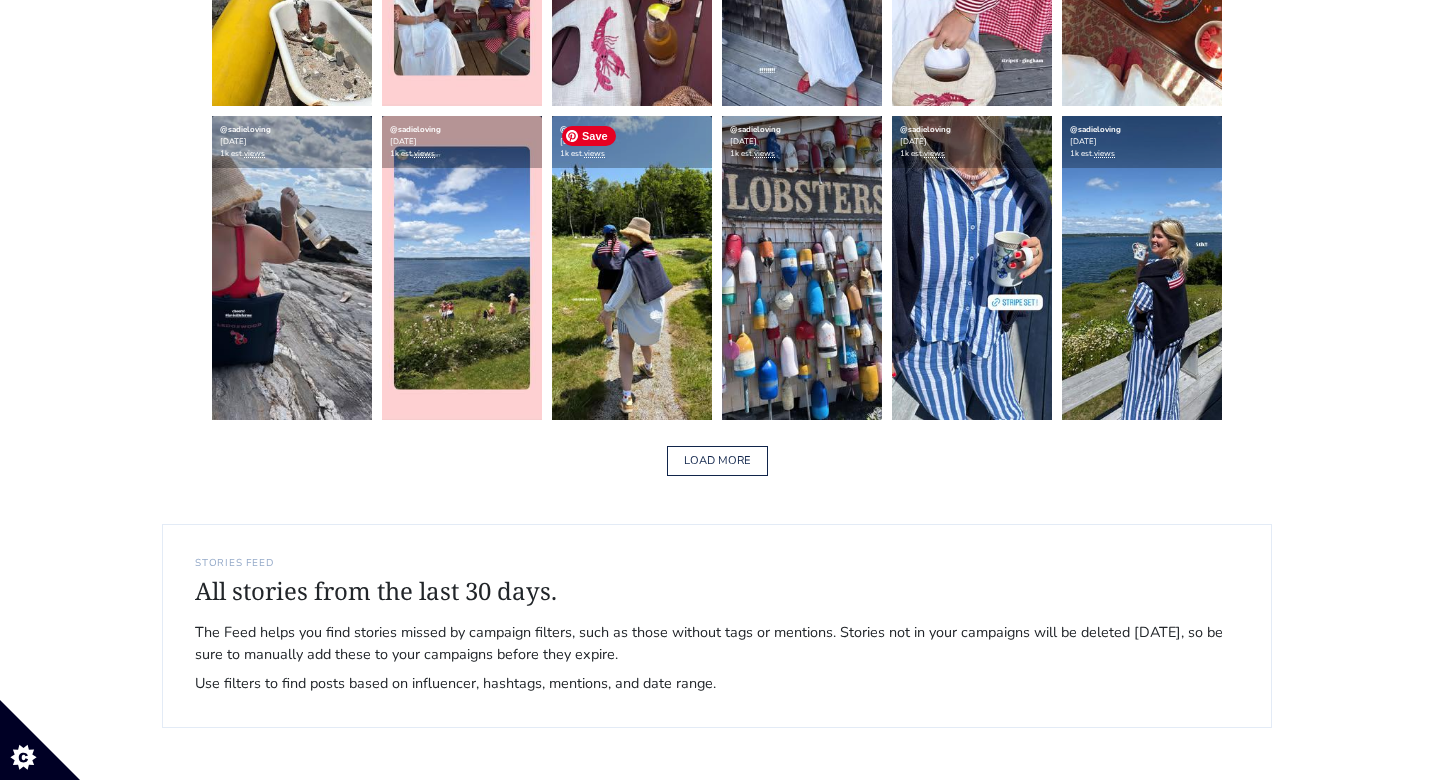 scroll, scrollTop: 3116, scrollLeft: 0, axis: vertical 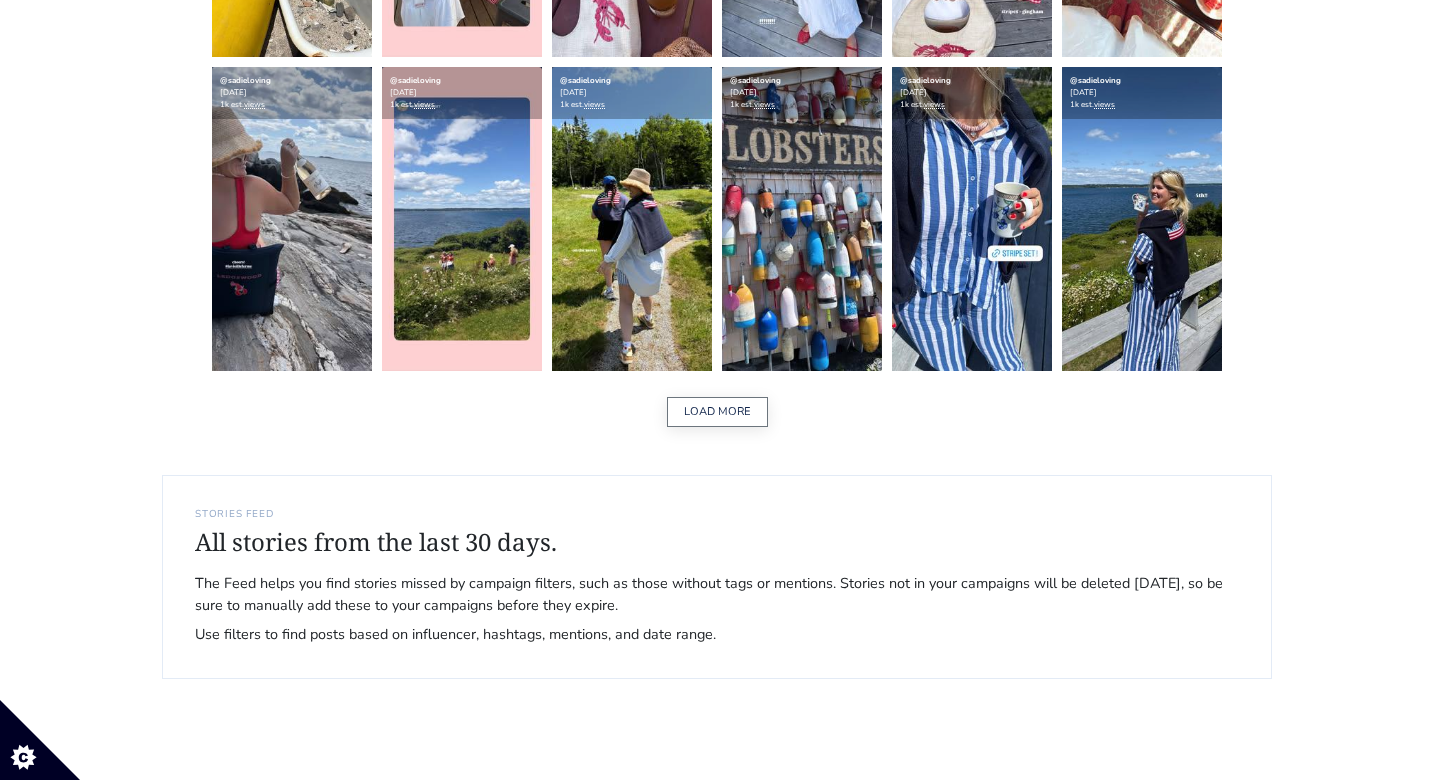 click on "LOAD MORE" at bounding box center [717, 412] 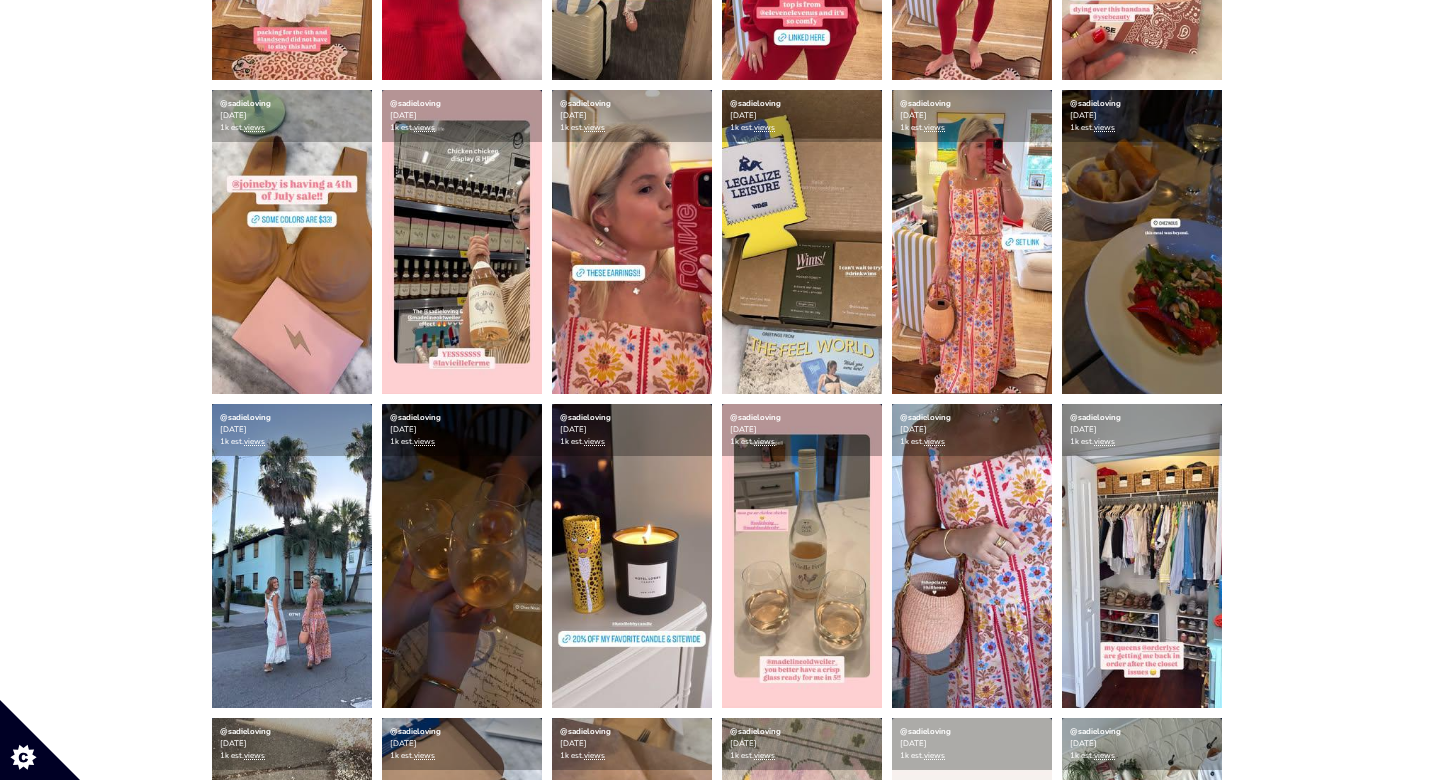 scroll, scrollTop: 4353, scrollLeft: 0, axis: vertical 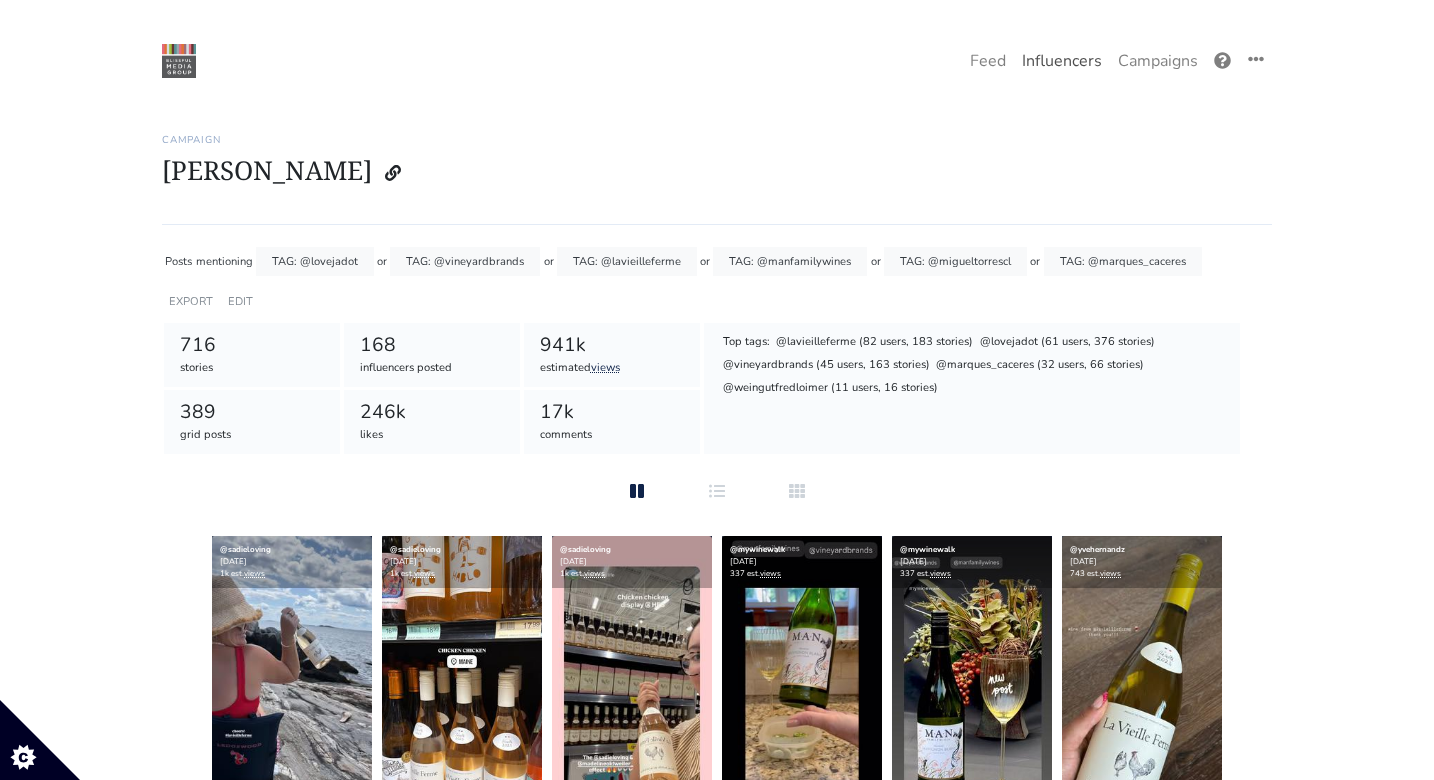 click on "Influencers" at bounding box center (1062, 61) 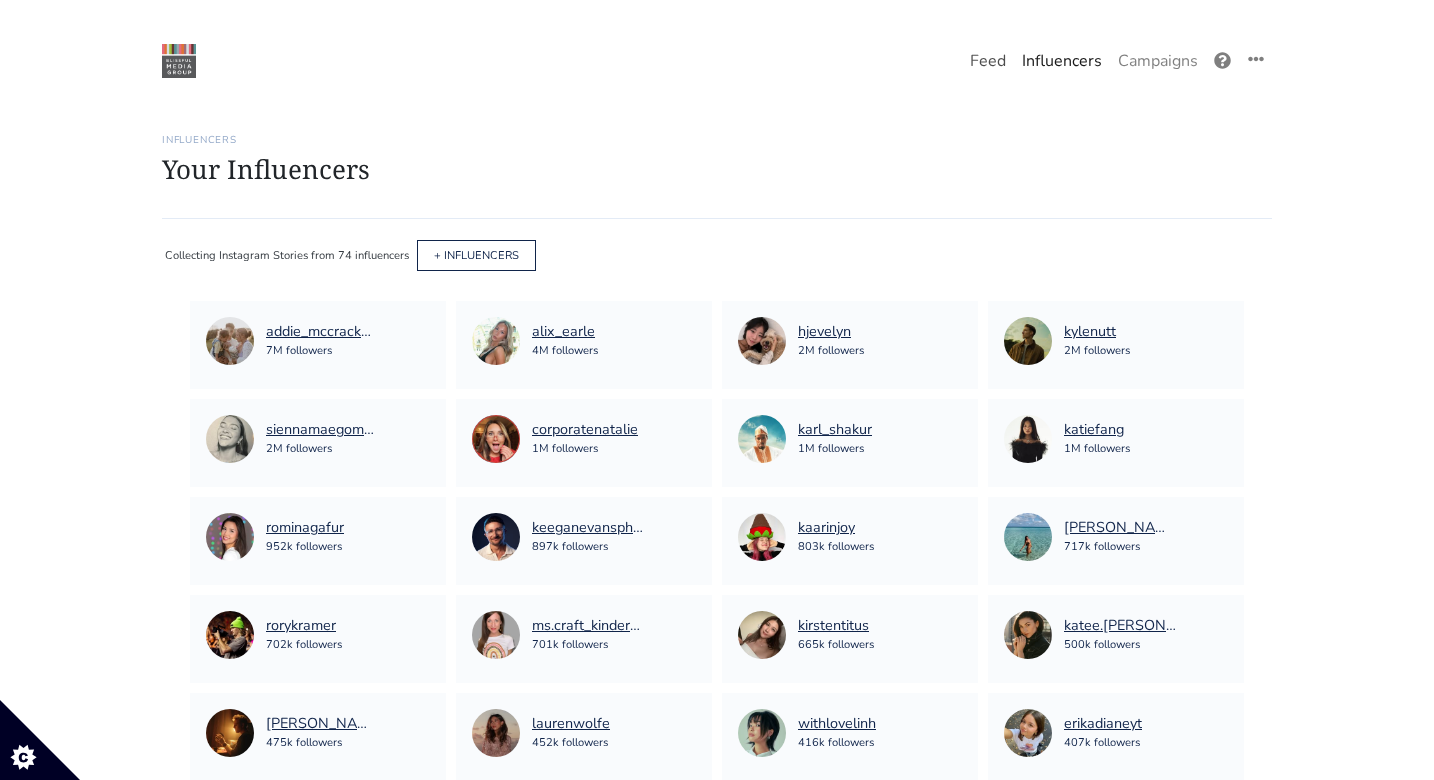 click on "Feed" at bounding box center (988, 61) 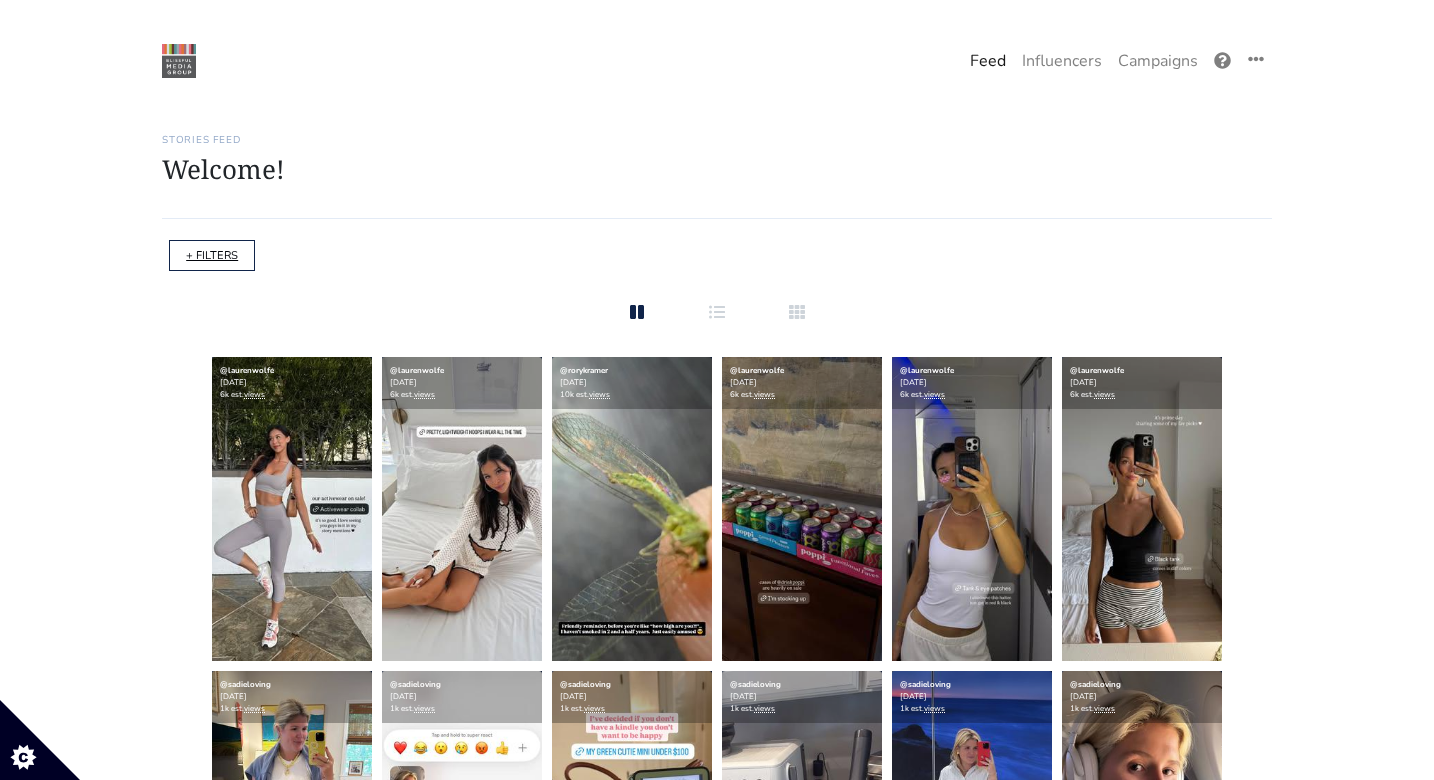 click on "+ FILTERS" at bounding box center [212, 255] 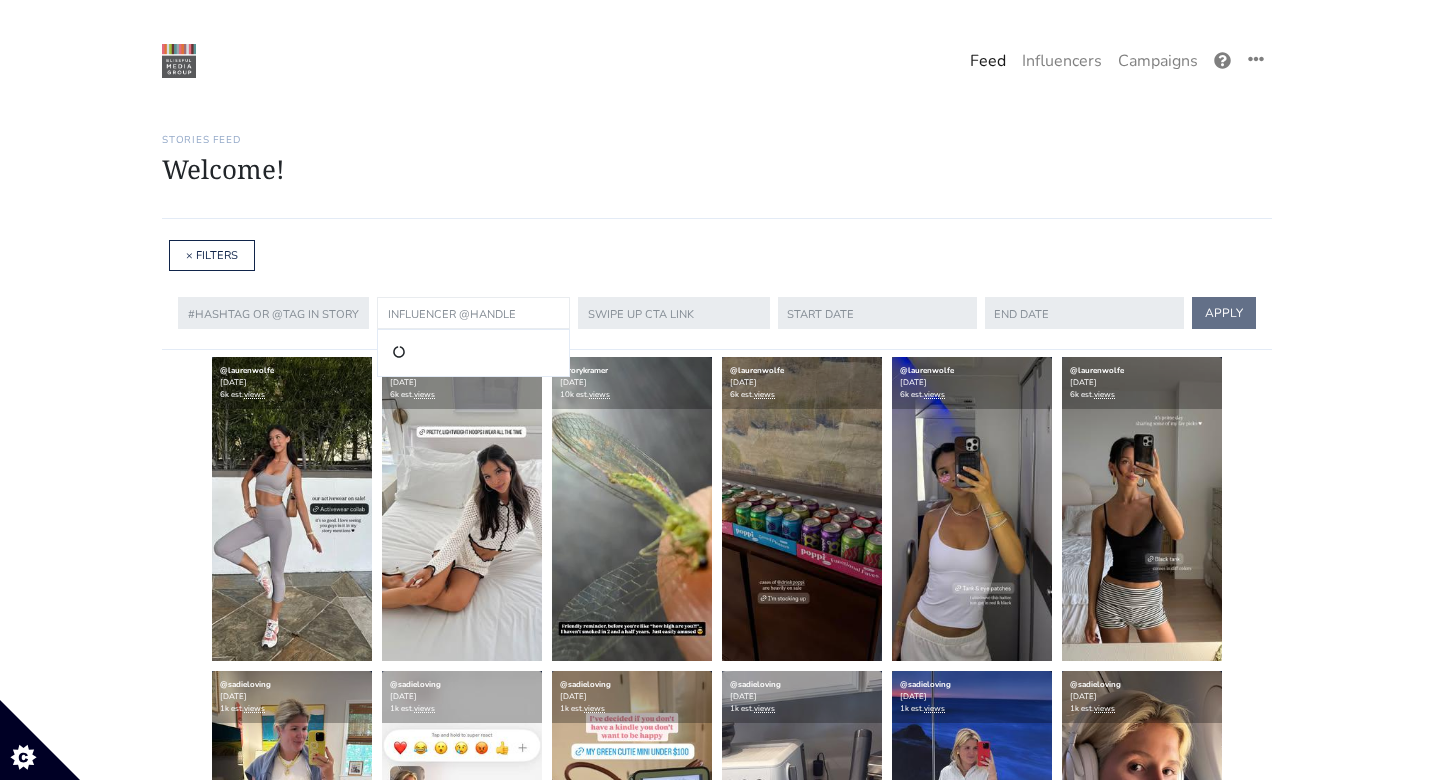 click at bounding box center [473, 313] 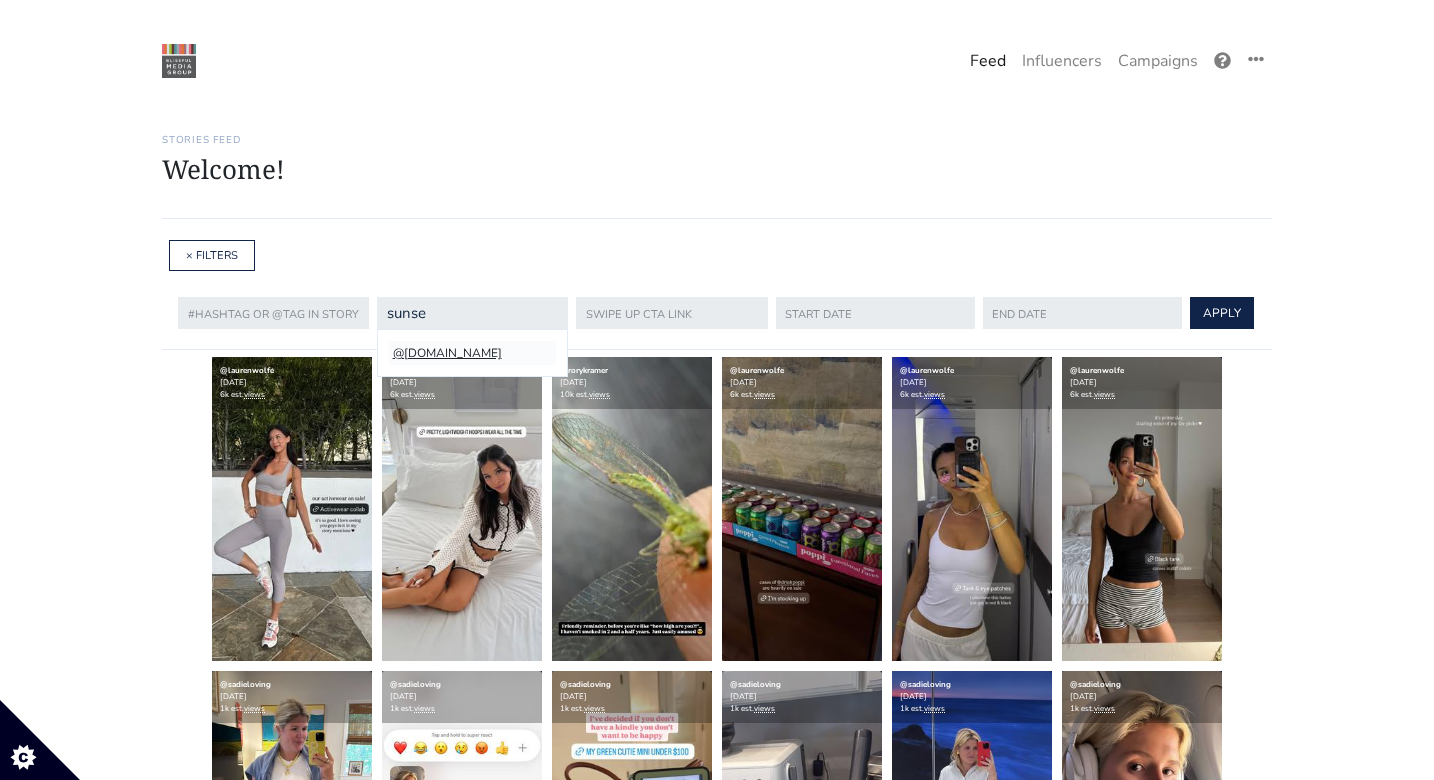 click on "@sunsets.travel.wine" at bounding box center (472, 353) 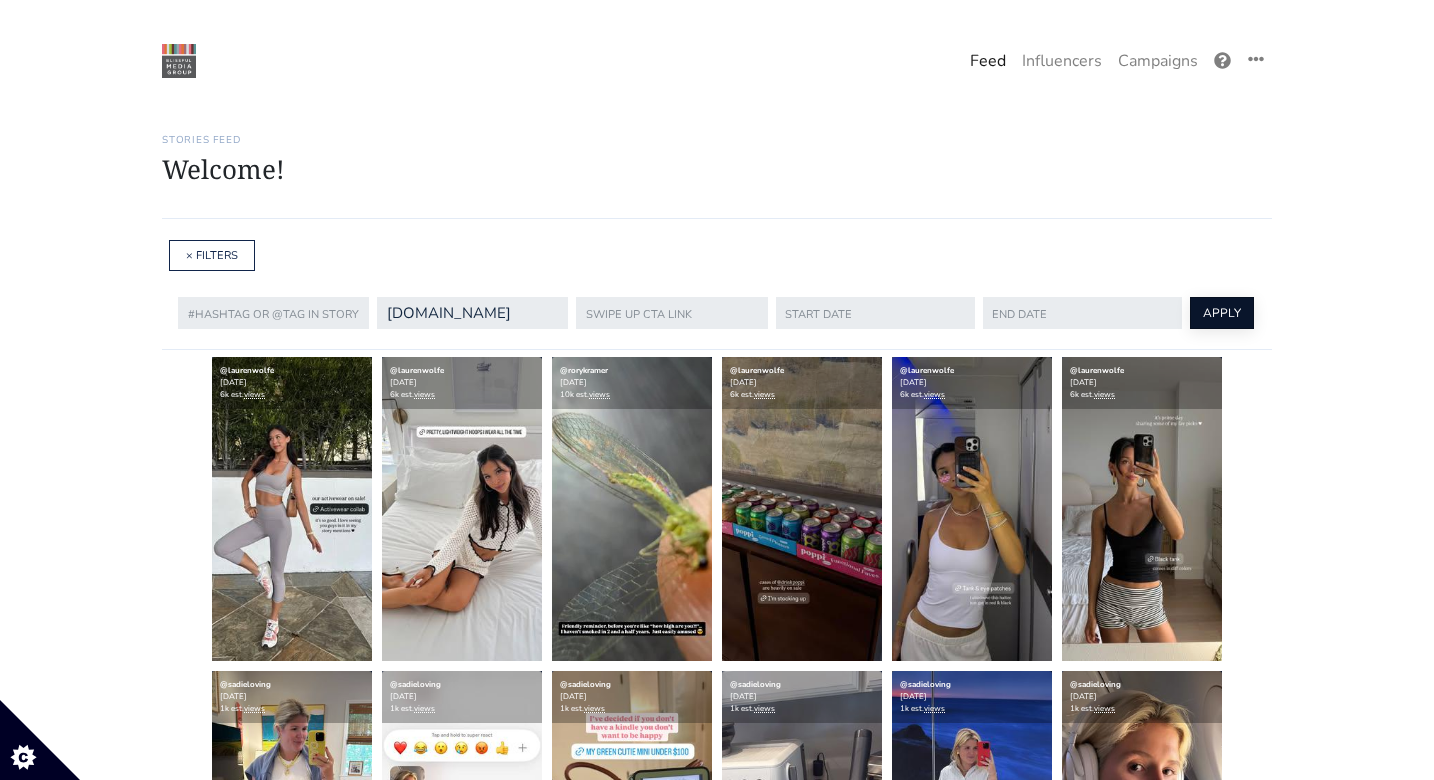 click on "APPLY" at bounding box center (1222, 313) 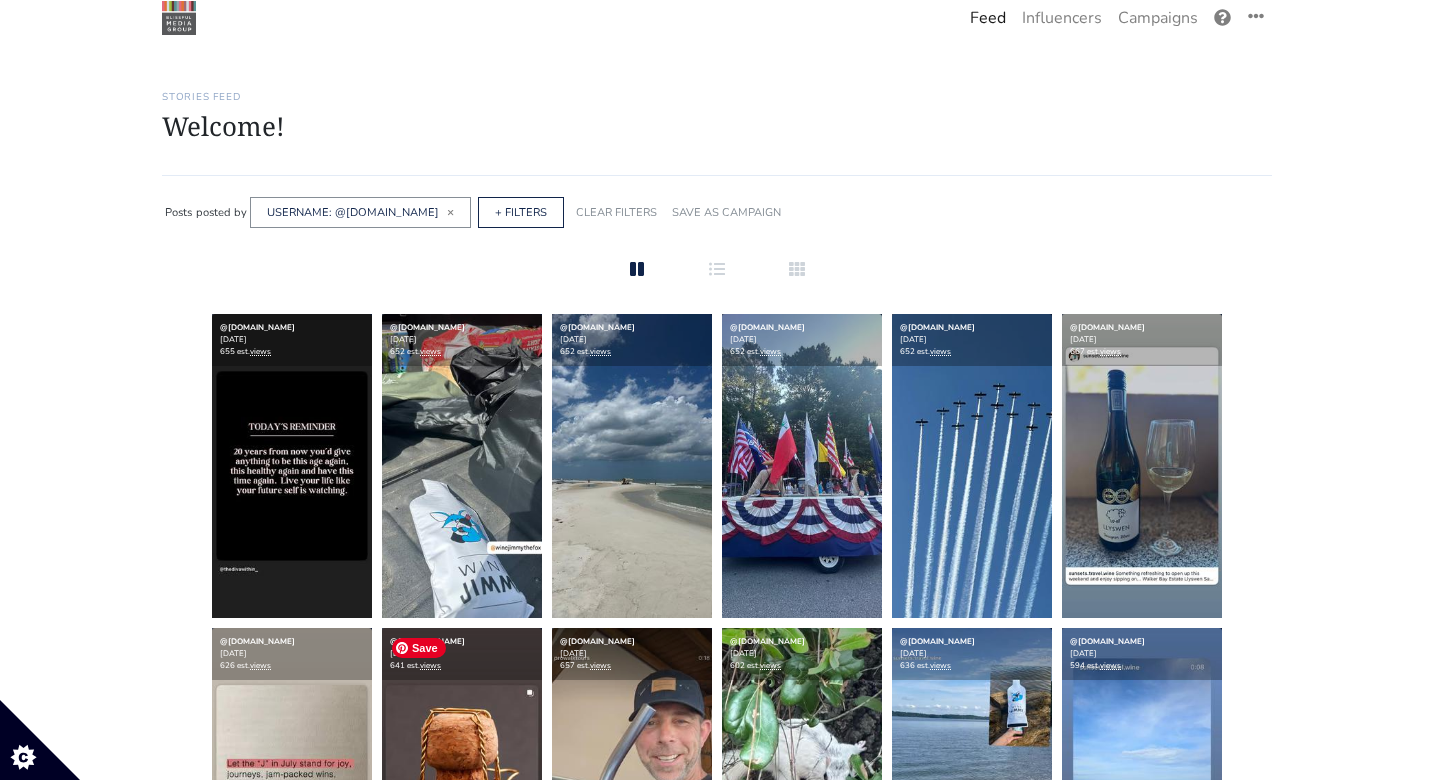 scroll, scrollTop: 0, scrollLeft: 0, axis: both 